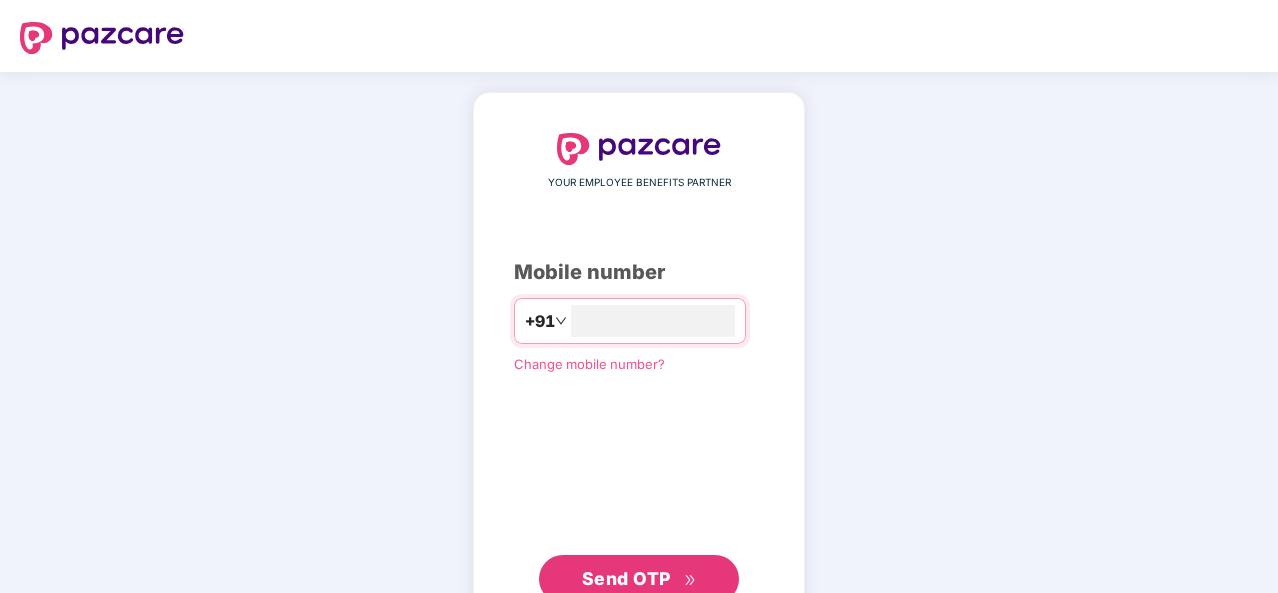 scroll, scrollTop: 0, scrollLeft: 0, axis: both 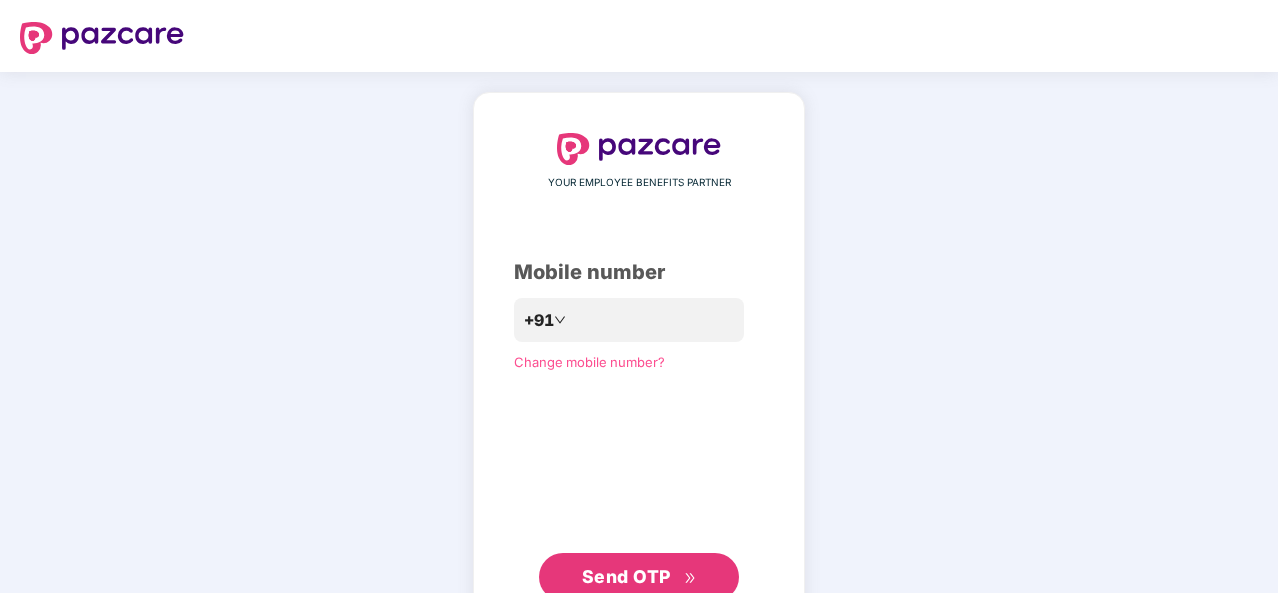 click on "Send OTP" at bounding box center (626, 576) 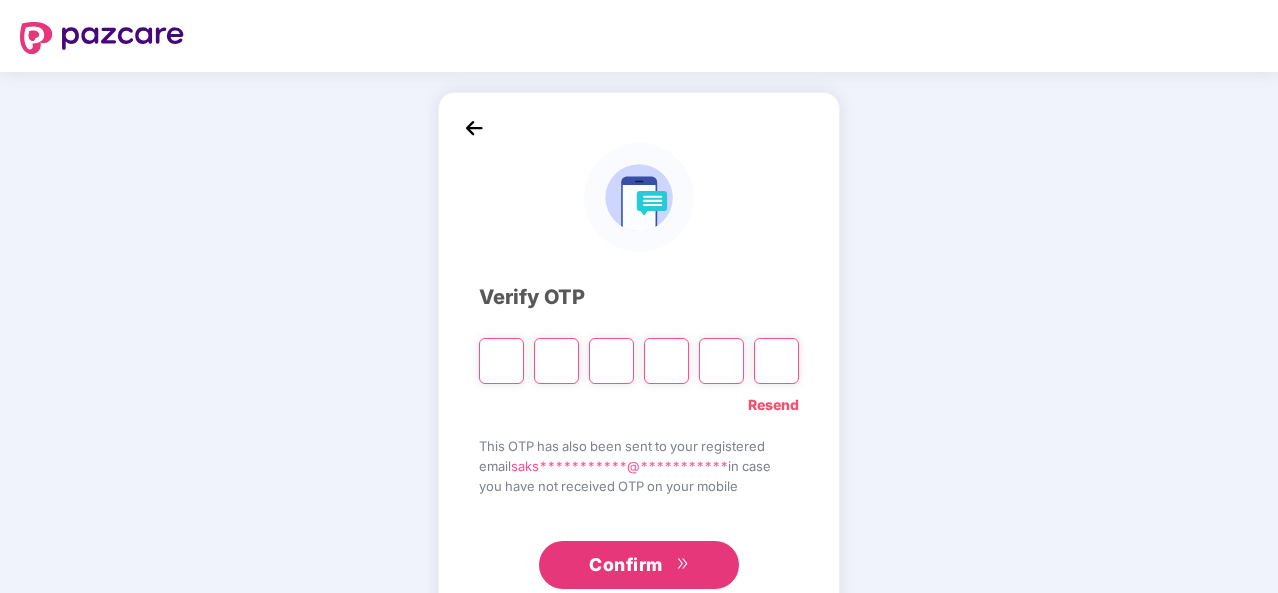 type on "*" 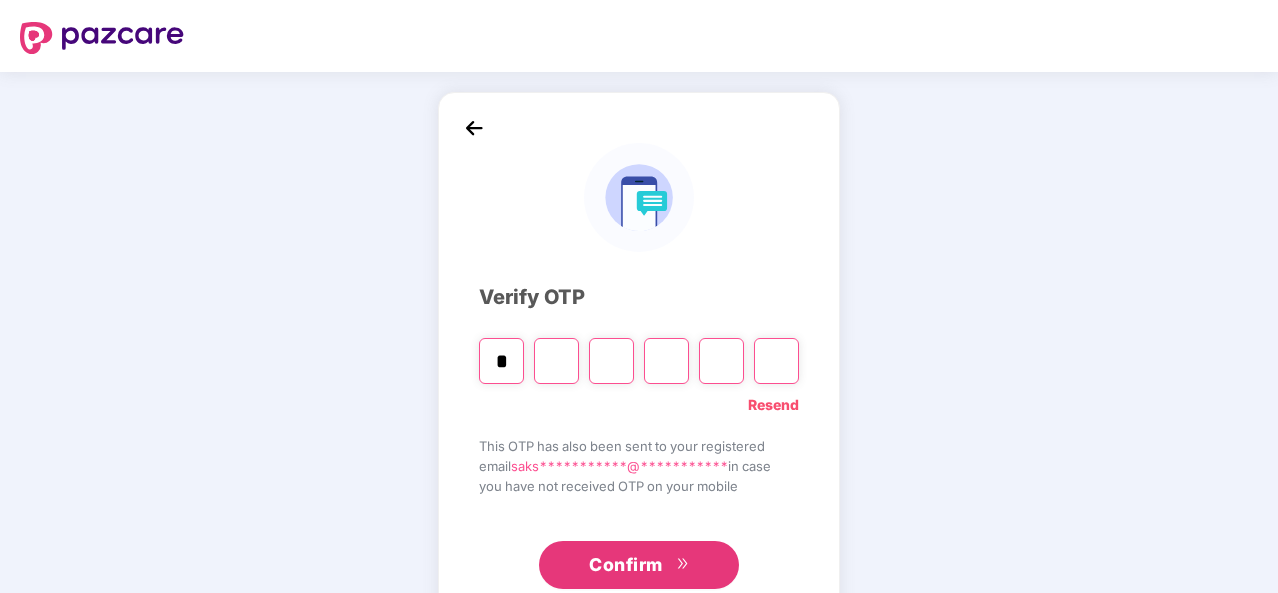 type on "*" 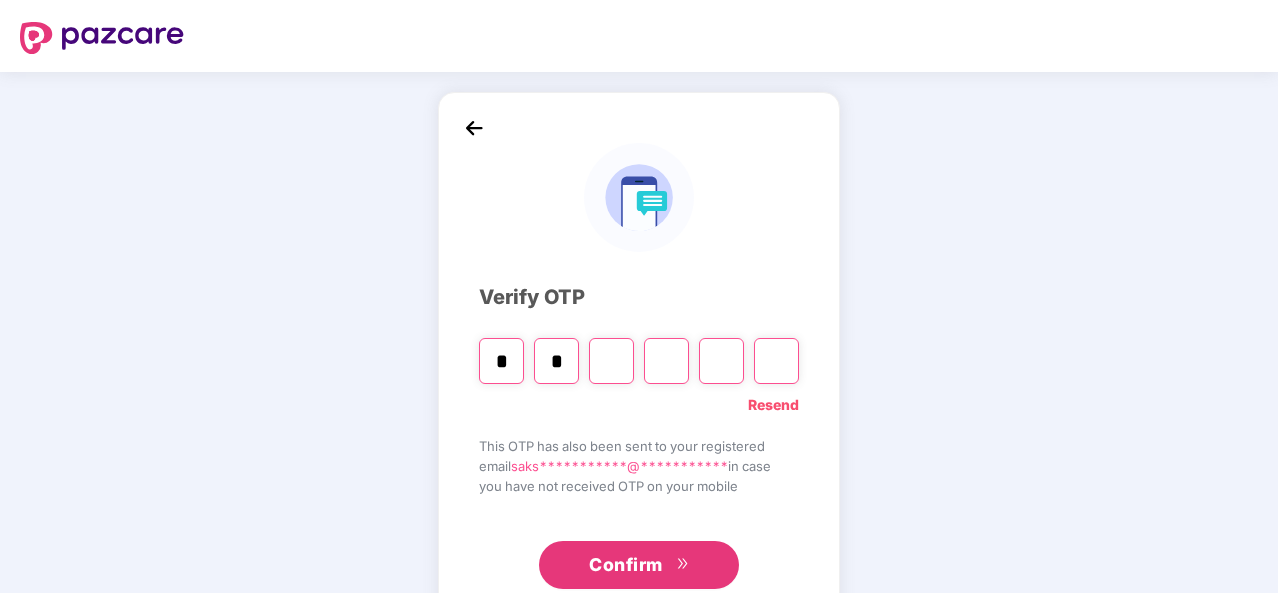 type on "*" 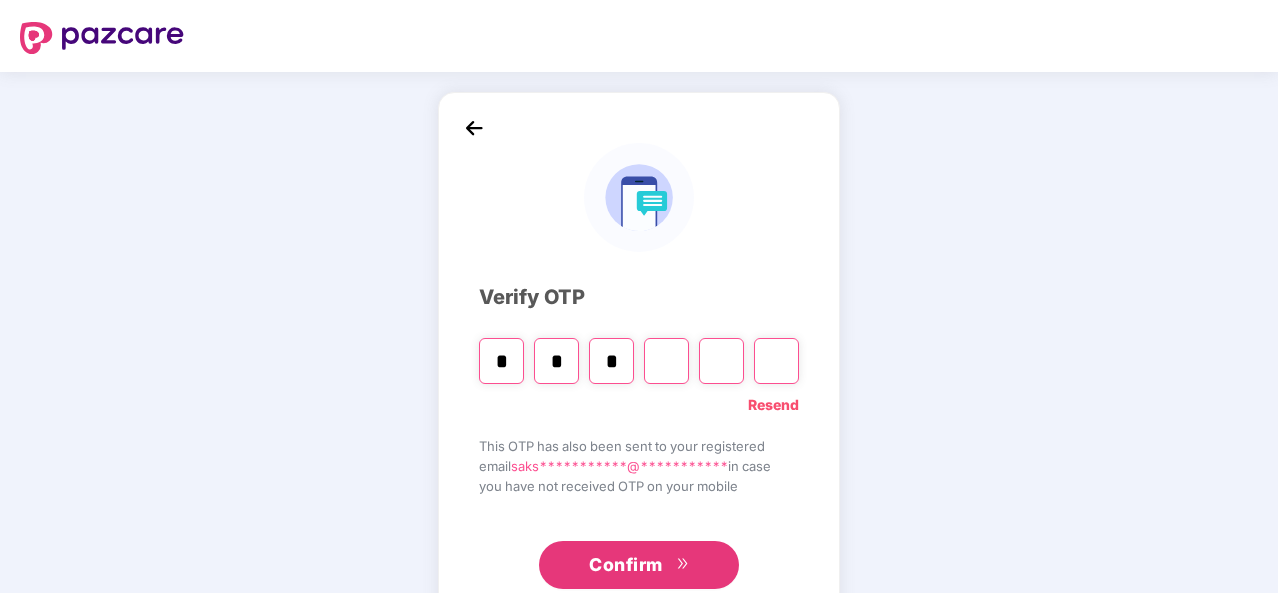 type on "*" 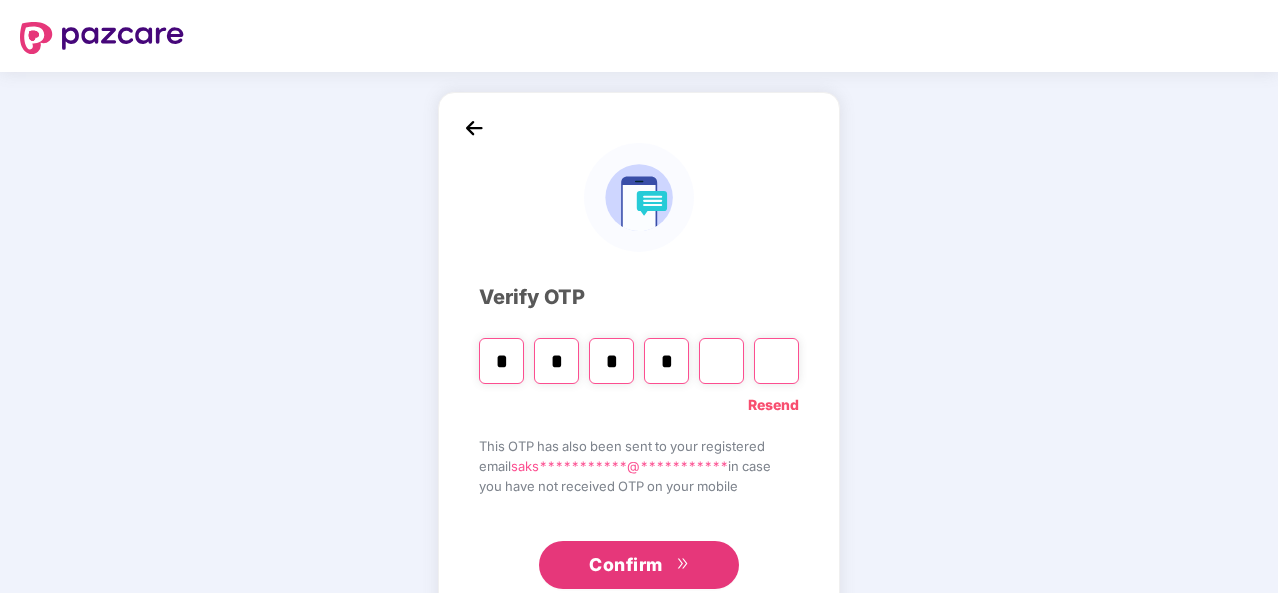 type on "*" 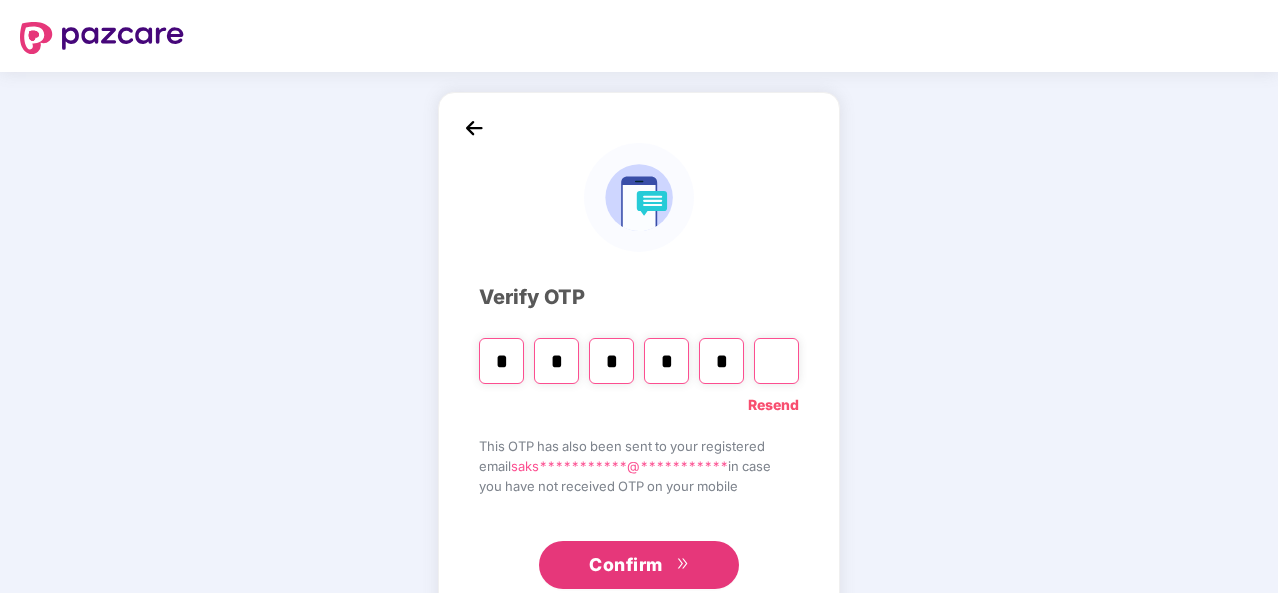 type on "*" 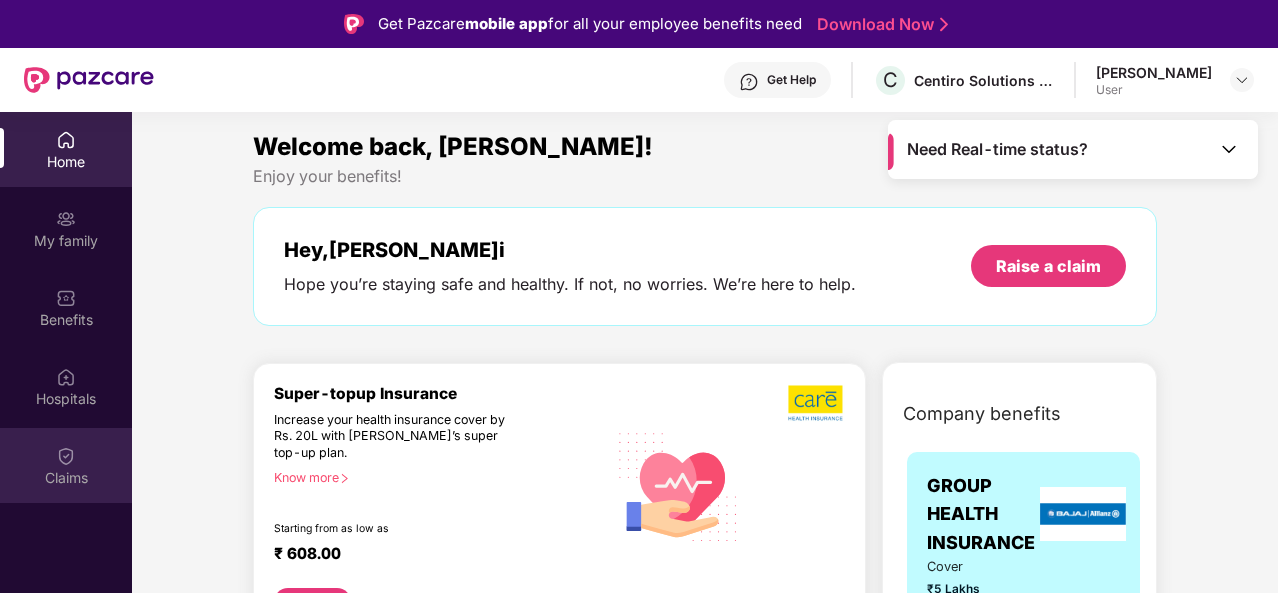 click on "Claims" at bounding box center (66, 478) 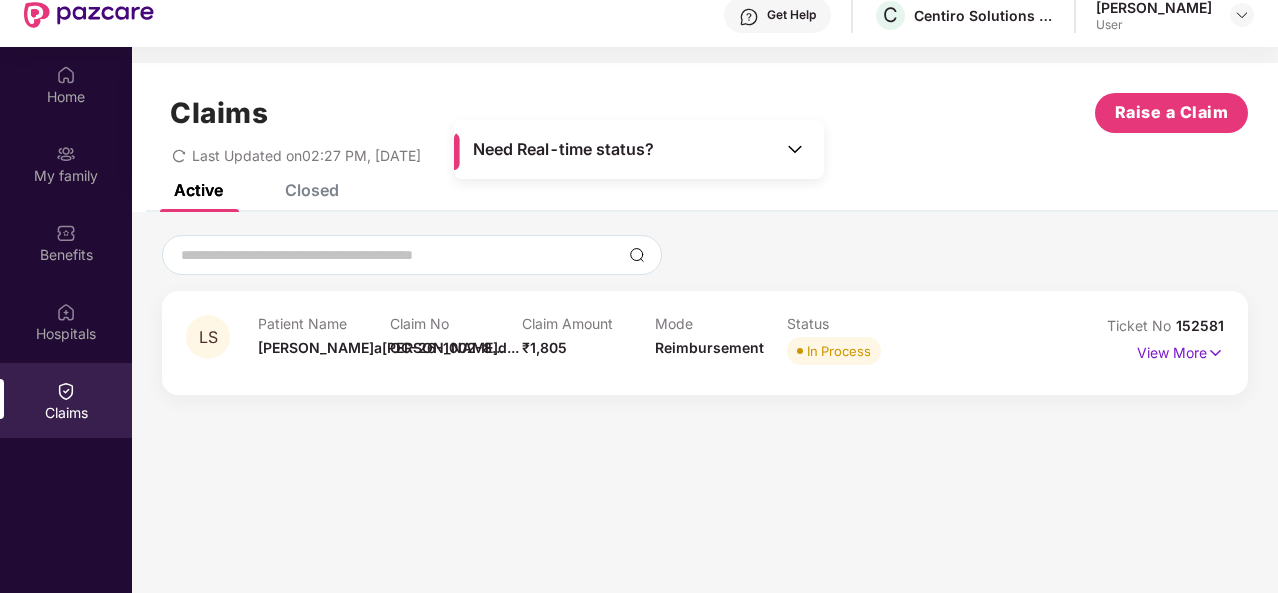 scroll, scrollTop: 64, scrollLeft: 0, axis: vertical 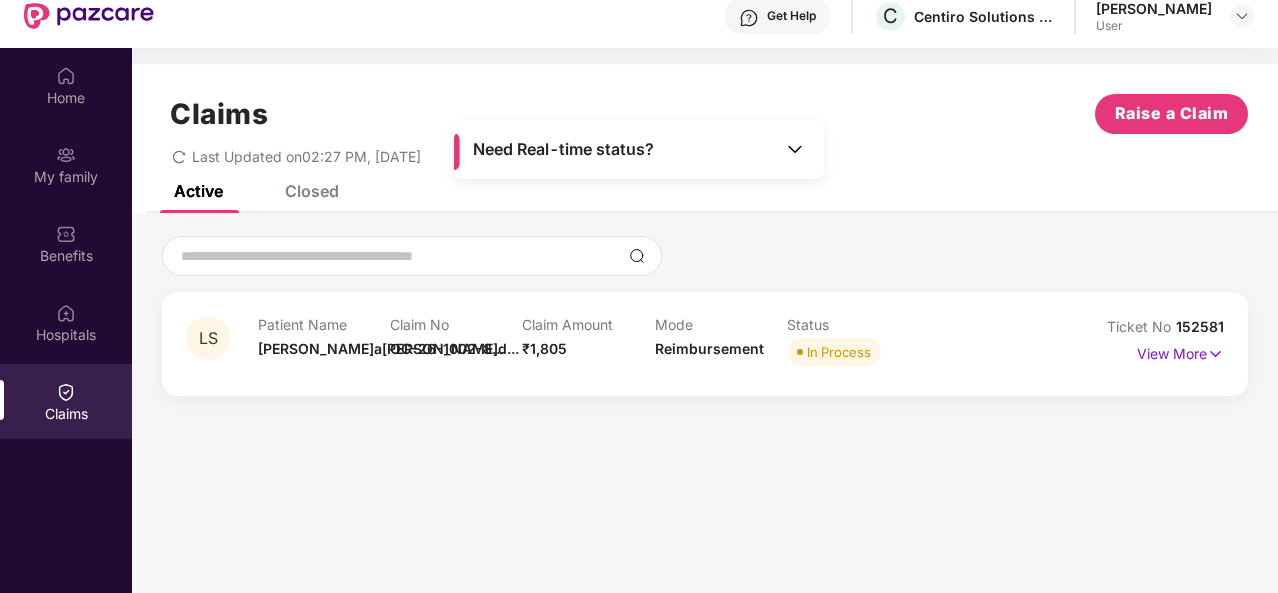 click on "Status" at bounding box center (853, 324) 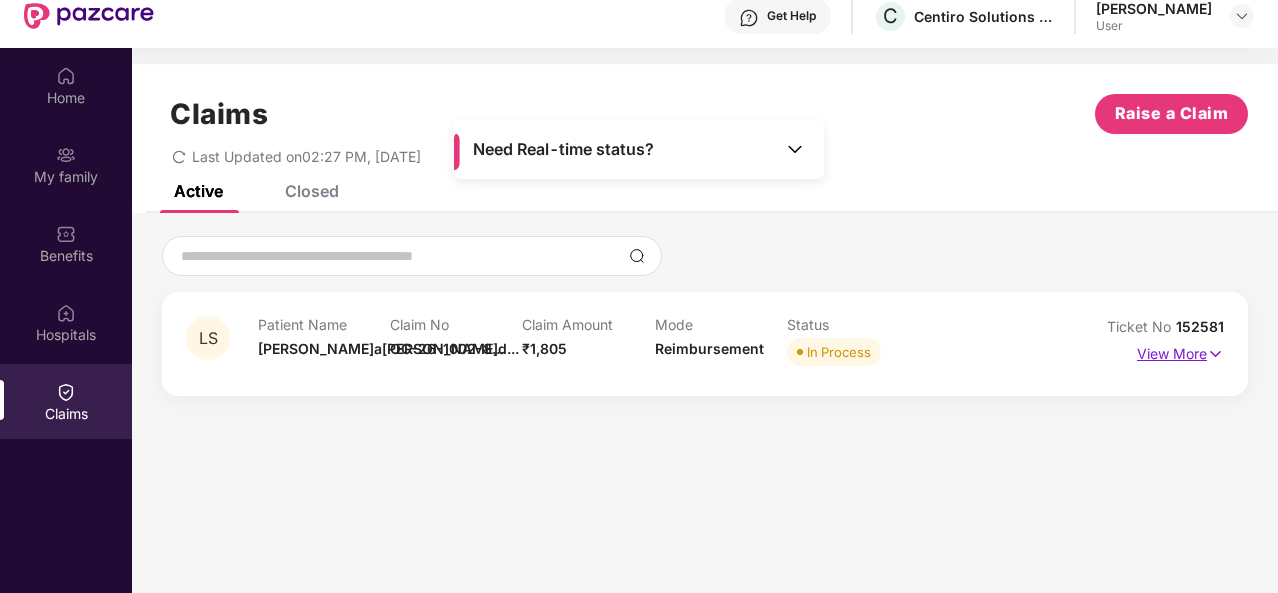 click on "View More" at bounding box center (1180, 351) 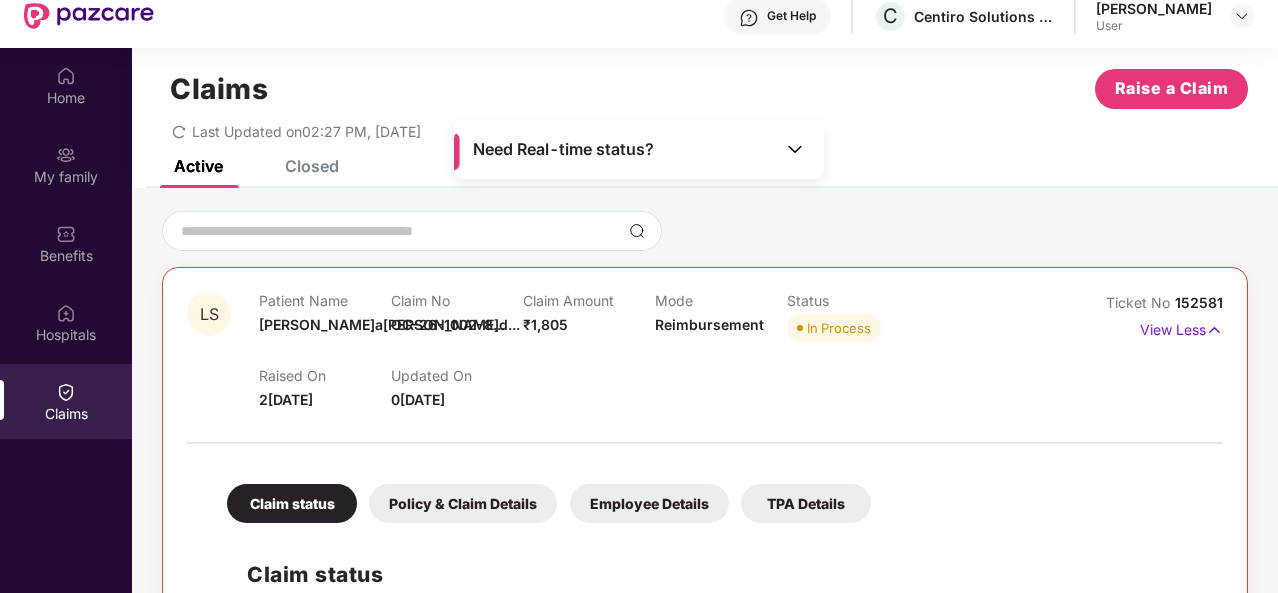 scroll, scrollTop: 26, scrollLeft: 0, axis: vertical 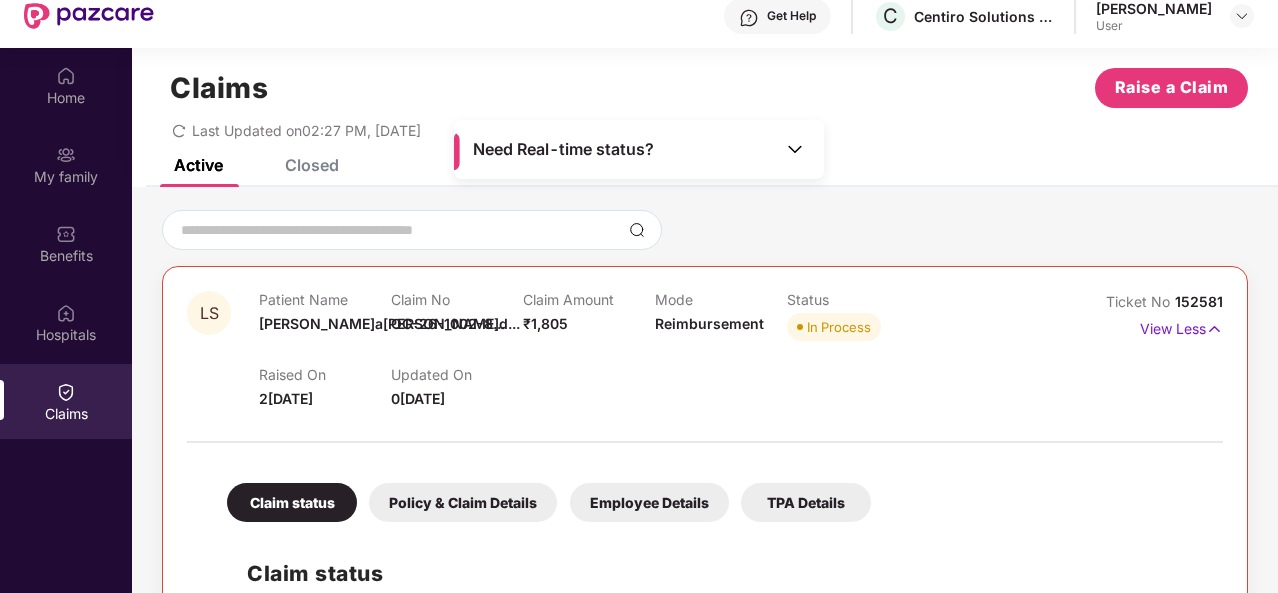 click at bounding box center [795, 149] 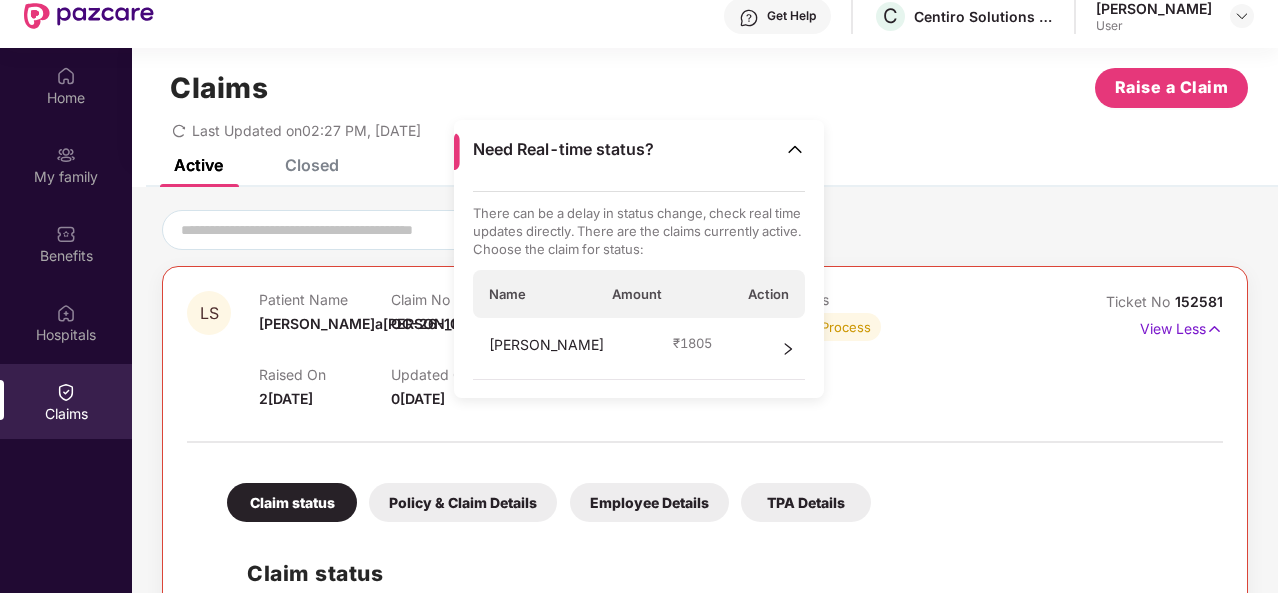click at bounding box center [795, 149] 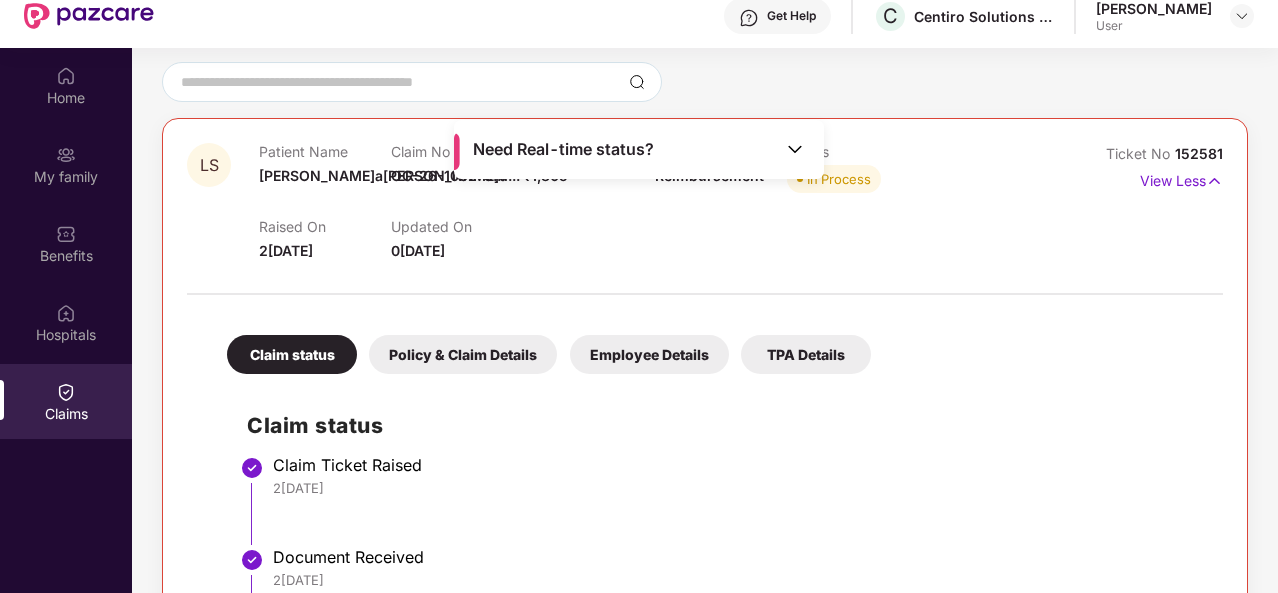 scroll, scrollTop: 0, scrollLeft: 0, axis: both 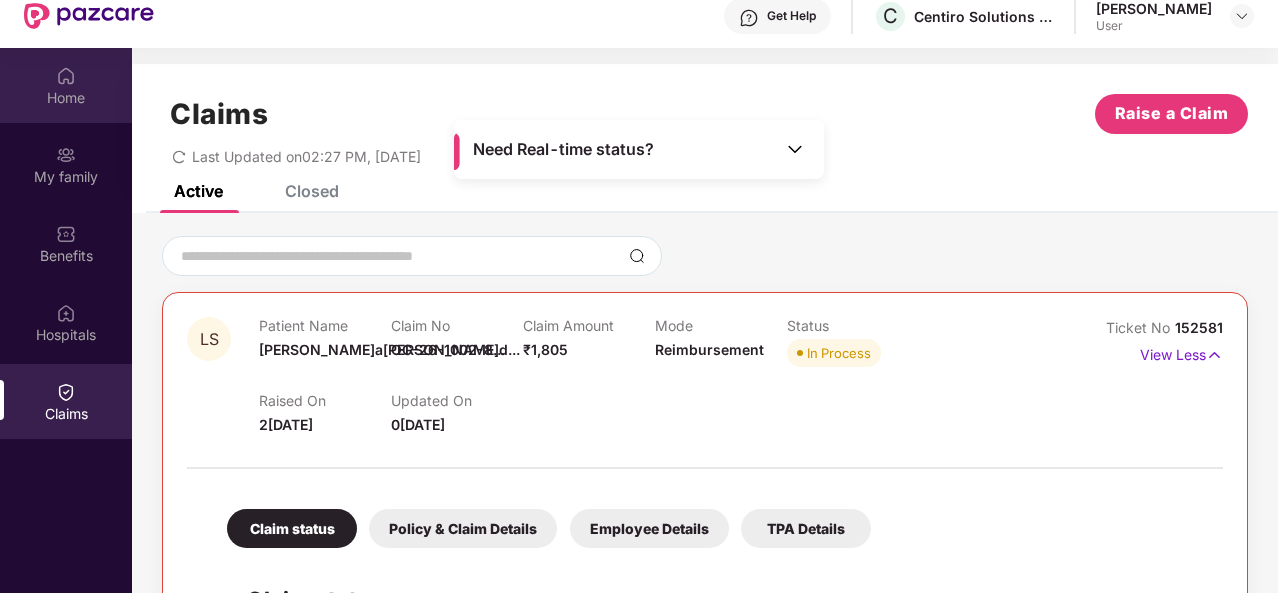 click on "Home" at bounding box center [66, 98] 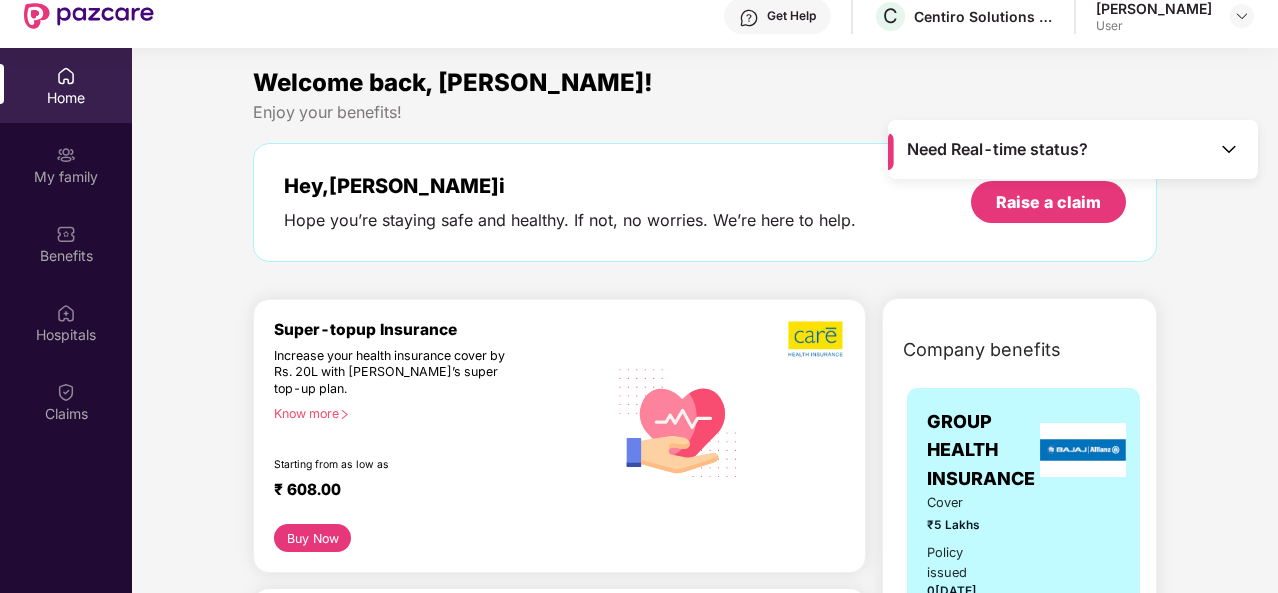scroll, scrollTop: 0, scrollLeft: 0, axis: both 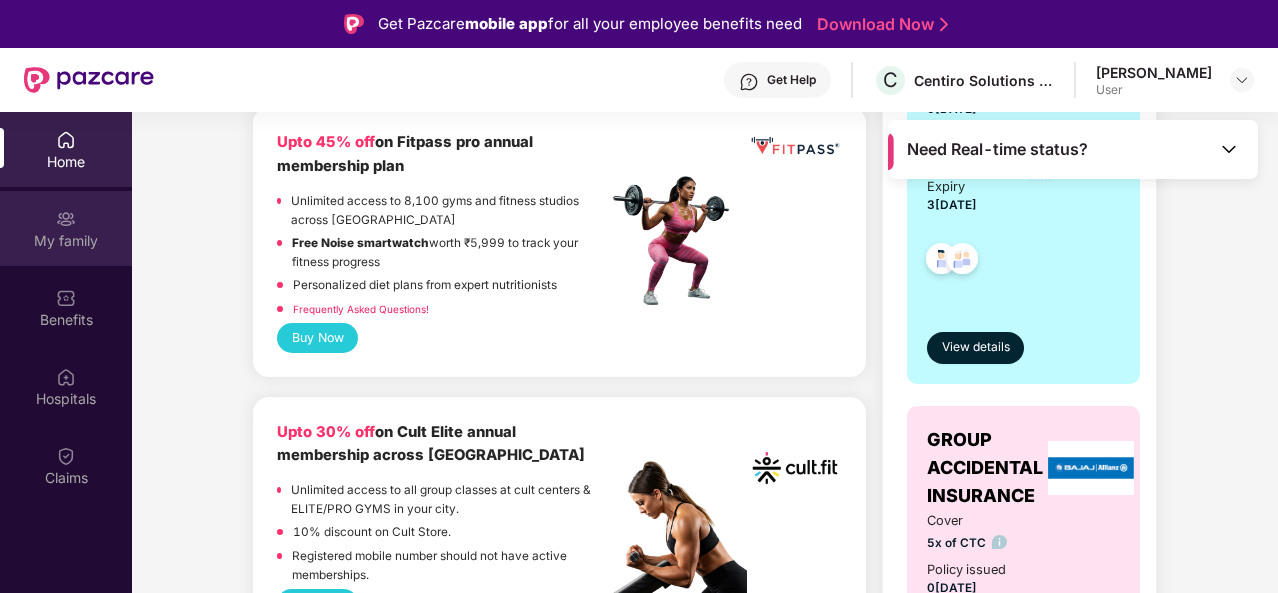 click on "My family" at bounding box center (66, 241) 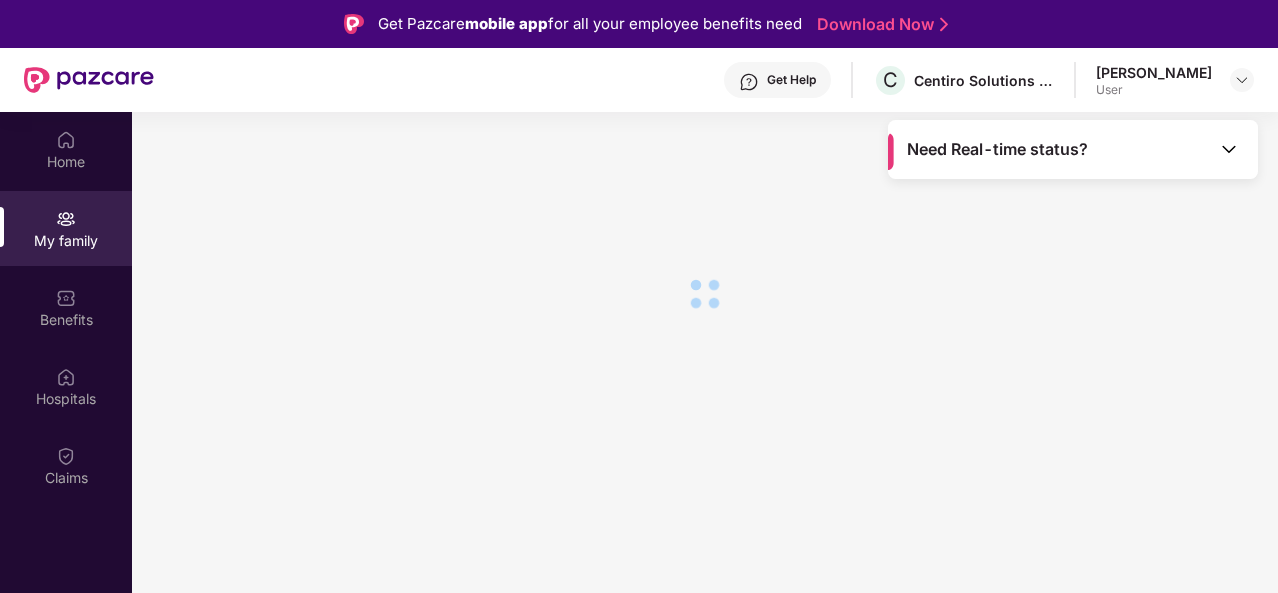 scroll, scrollTop: 0, scrollLeft: 0, axis: both 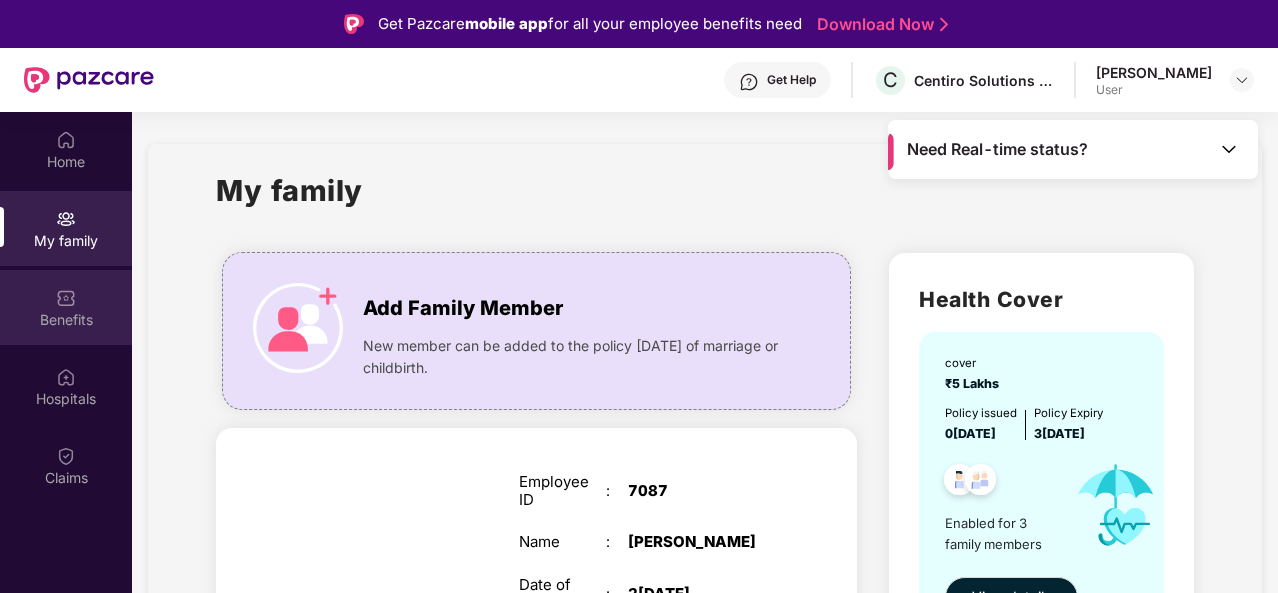 click on "Benefits" at bounding box center (66, 320) 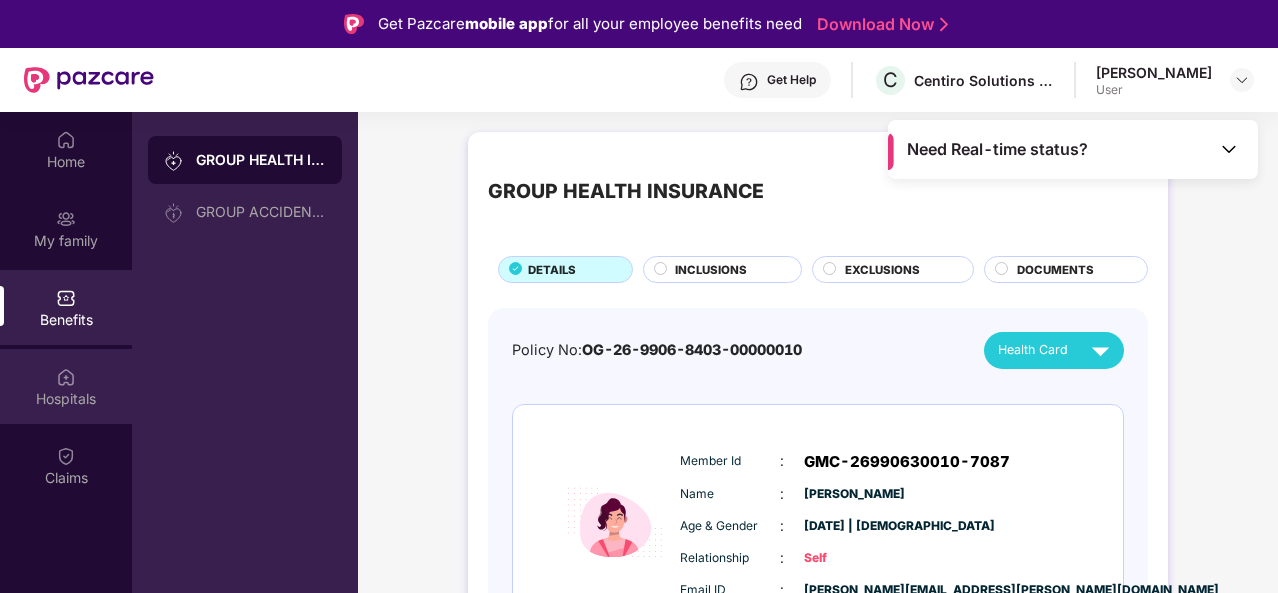click on "Hospitals" at bounding box center (66, 399) 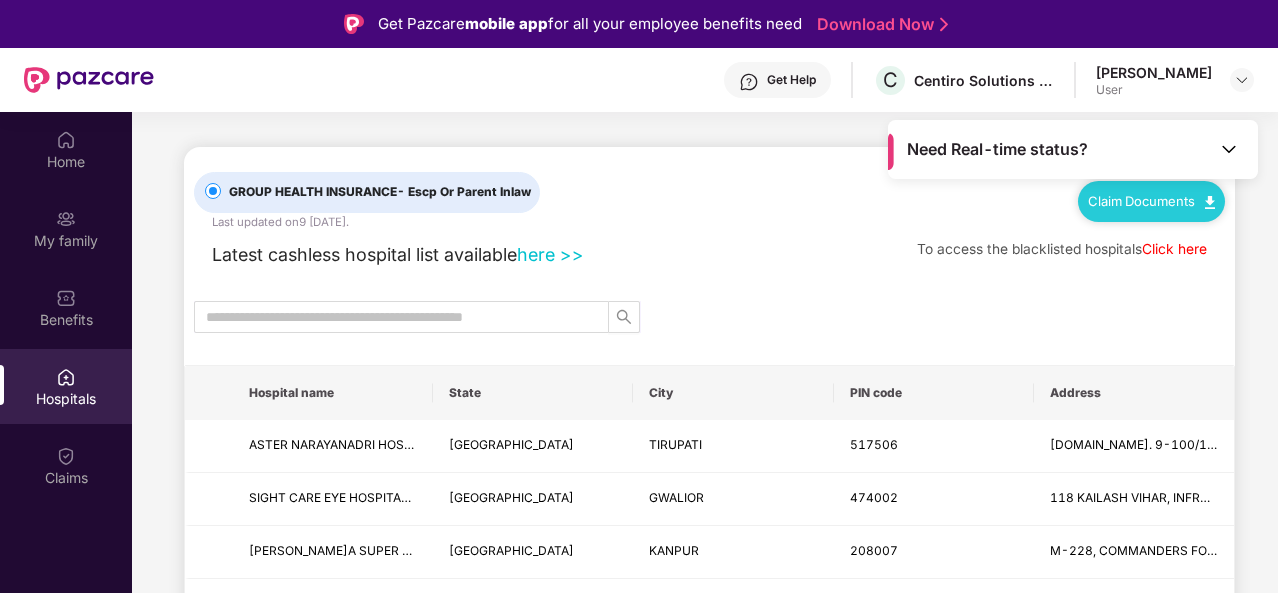 scroll, scrollTop: 0, scrollLeft: 0, axis: both 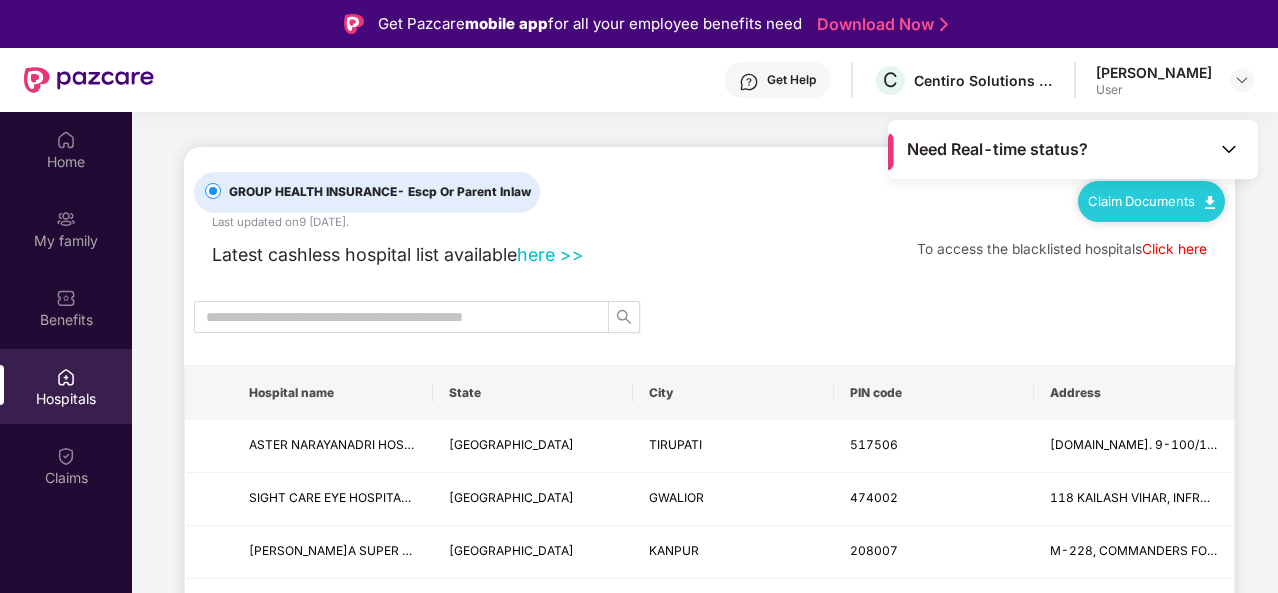click on "Claim Documents" at bounding box center [1151, 201] 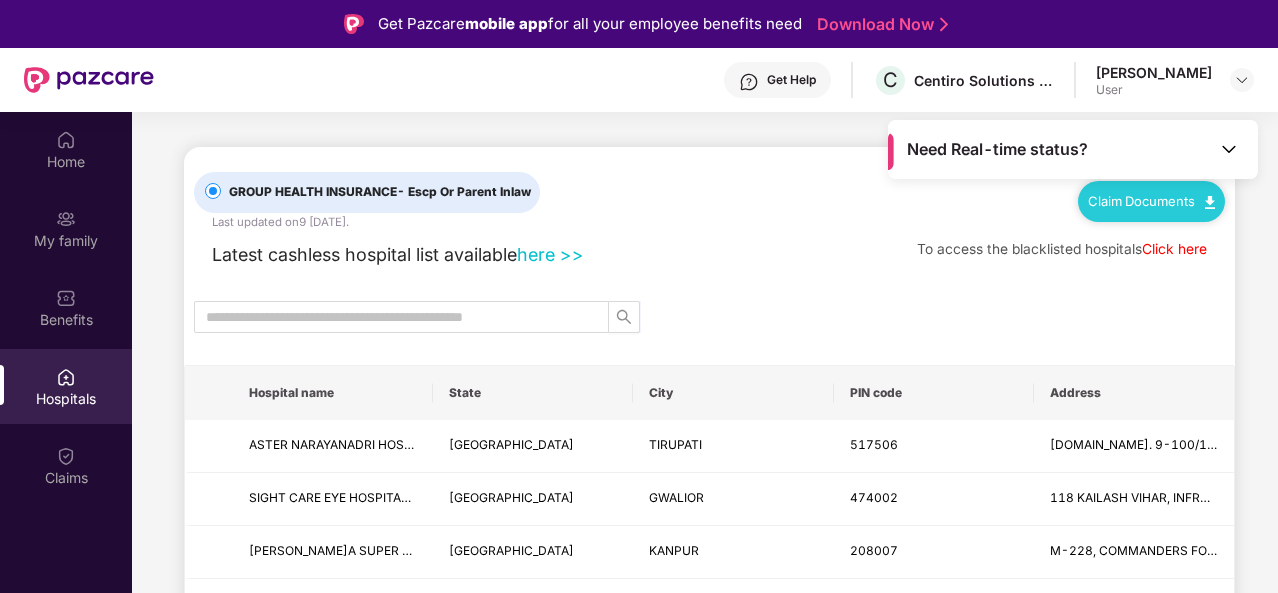 click on "GROUP HEALTH INSURANCE  - Escp Or Parent Inlaw Last updated on  9 [DATE] . Claim Documents  Latest cashless hospital list available  here >> To access the blacklisted hospitals  Click here Hospital name State City PIN code Address [GEOGRAPHIC_DATA] (A UNIT OF[PERSON_NAME]M HEALTHCARE LIMITED) - [GEOGRAPHIC_DATA] [GEOGRAPHIC_DATA] [GEOGRAPHIC_DATA] 517506 [DOMAIN_NAME]. 9-100/1, [GEOGRAPHIC_DATA], Beside Vartha Press,  SIGHT CARE EYE HOSPITAL - GWALIOR [GEOGRAPHIC_DATA] GWALIOR 474002 [GEOGRAPHIC_DATA], INFRONT OF INCOME TAX OFFICE, NEAR [GEOGRAPHIC_DATA], CITY CENTRE. [PERSON_NAME]A SUPER SPECIALITY HOSPITAL - KANPUR [GEOGRAPHIC_DATA] [GEOGRAPHIC_DATA] 208007 M-228, [GEOGRAPHIC_DATA], [GEOGRAPHIC_DATA],
Central India Cardiology [GEOGRAPHIC_DATA] (CICHRI) - [GEOGRAPHIC_DATA] [STREET_ADDRESS] [GEOGRAPHIC_DATA] 474009 20 - [GEOGRAPHIC_DATA], [GEOGRAPHIC_DATA], [GEOGRAPHIC_DATA] - [GEOGRAPHIC_DATA] [GEOGRAPHIC_DATA] SECUNDERABAD 500017 [GEOGRAPHIC_DATA] - [GEOGRAPHIC_DATA]" at bounding box center [709, 1651] 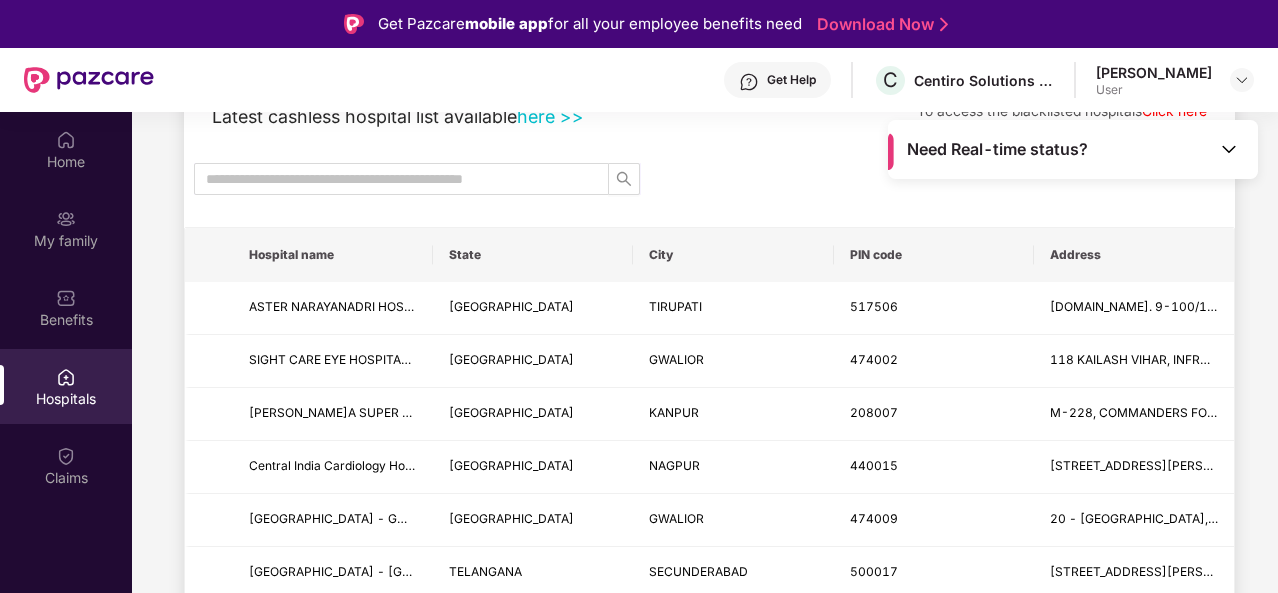 scroll, scrollTop: 137, scrollLeft: 0, axis: vertical 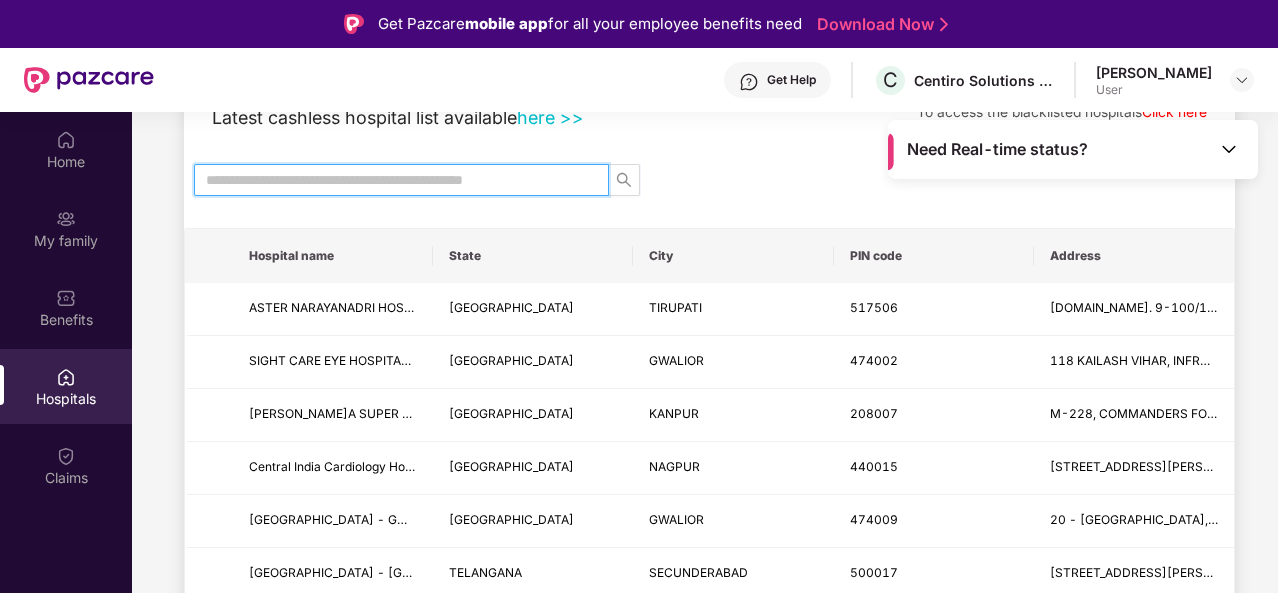 click at bounding box center (393, 180) 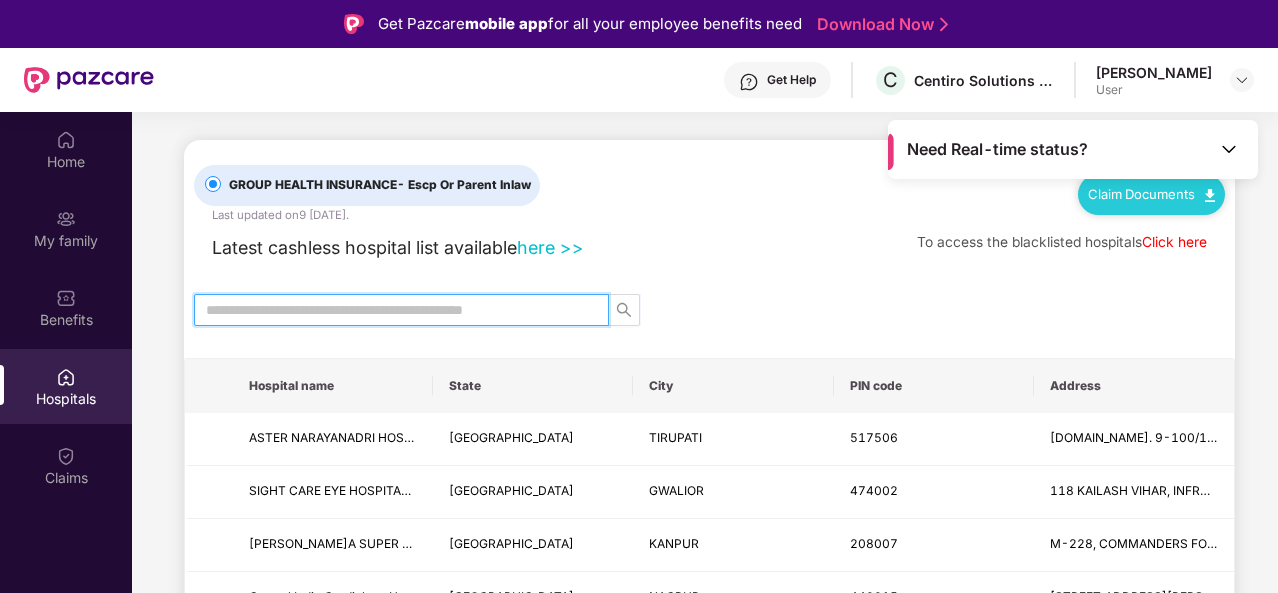 scroll, scrollTop: 0, scrollLeft: 0, axis: both 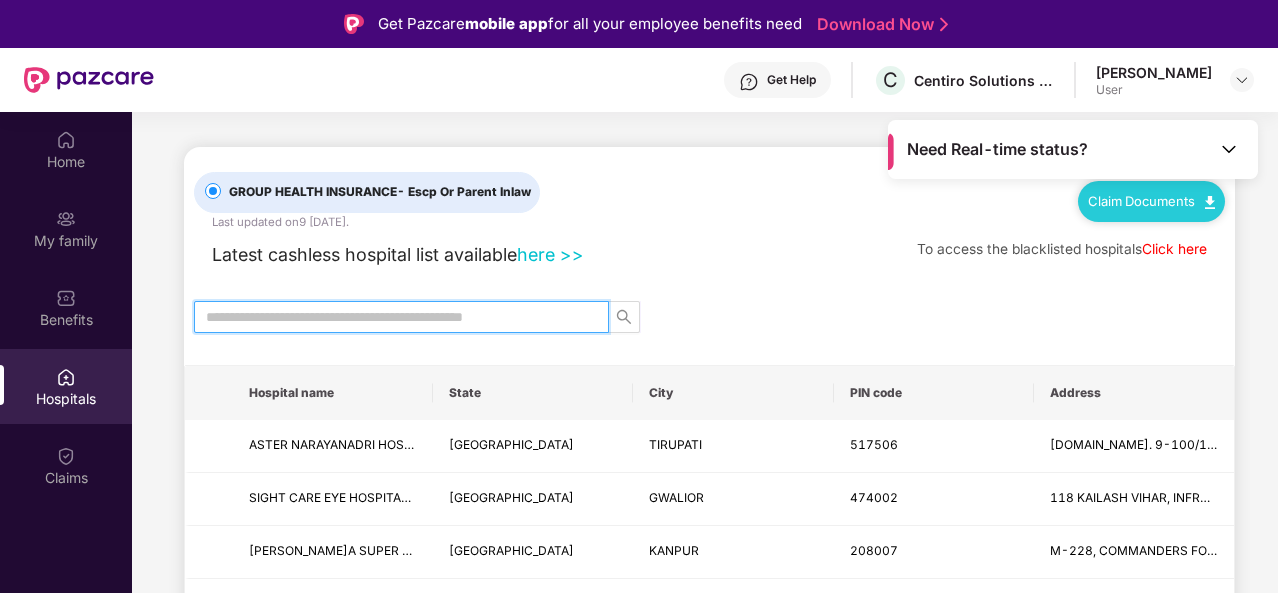 click on "GROUP HEALTH INSURANCE  - Escp Or Parent Inlaw" at bounding box center (367, 192) 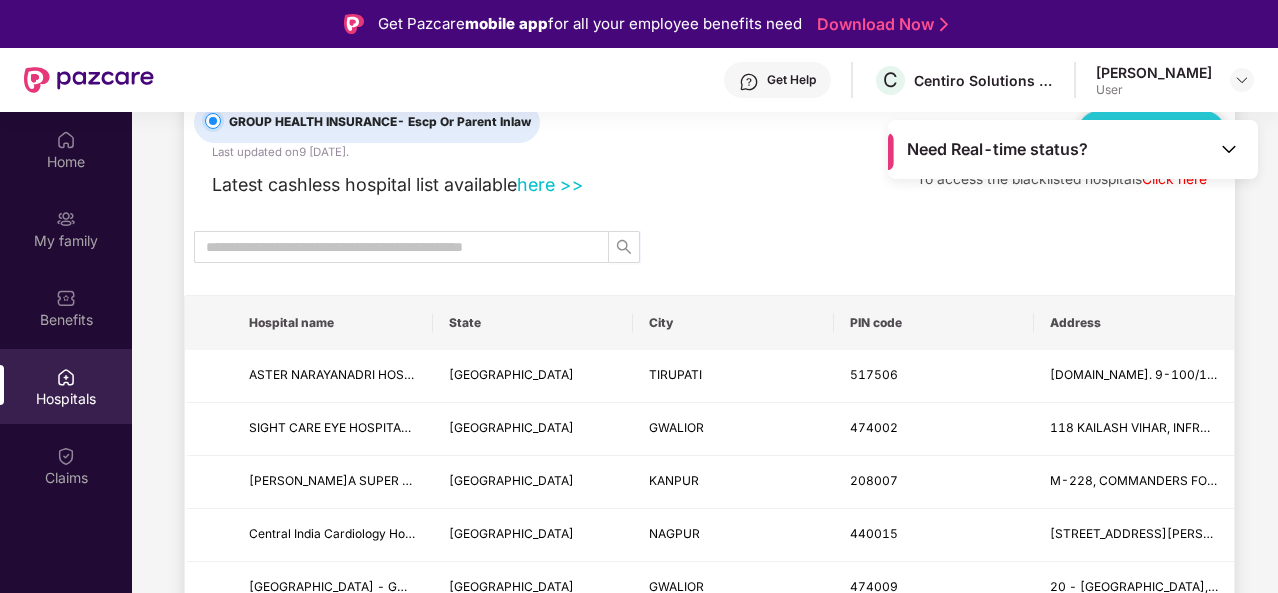 scroll, scrollTop: 72, scrollLeft: 0, axis: vertical 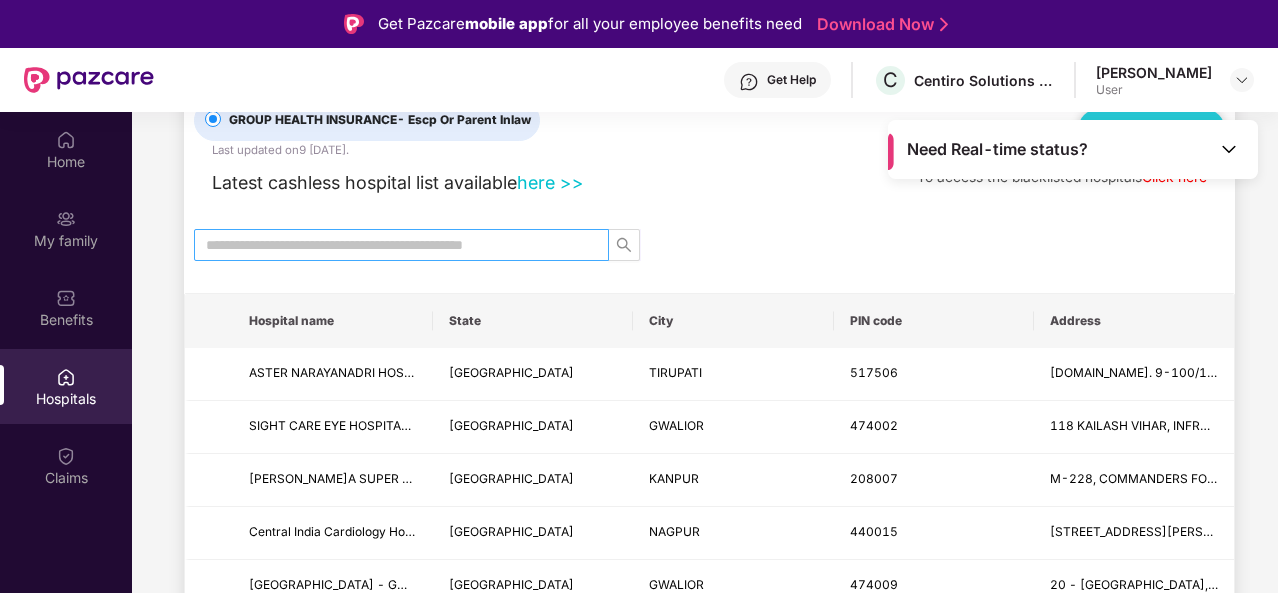 click at bounding box center (393, 245) 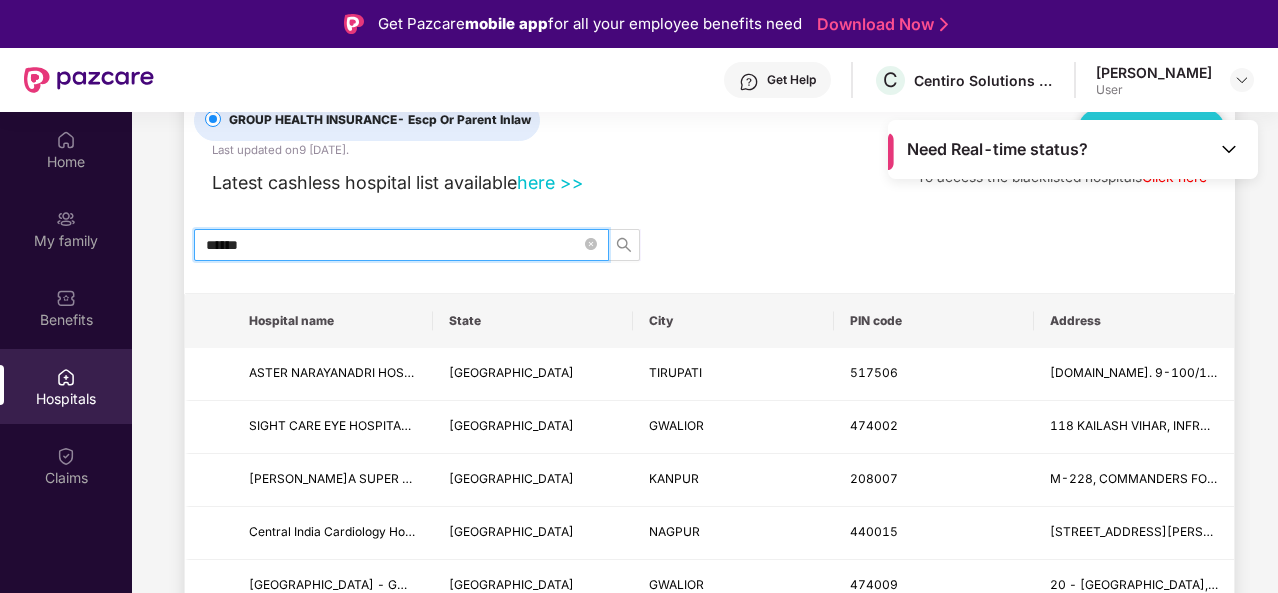 type on "******" 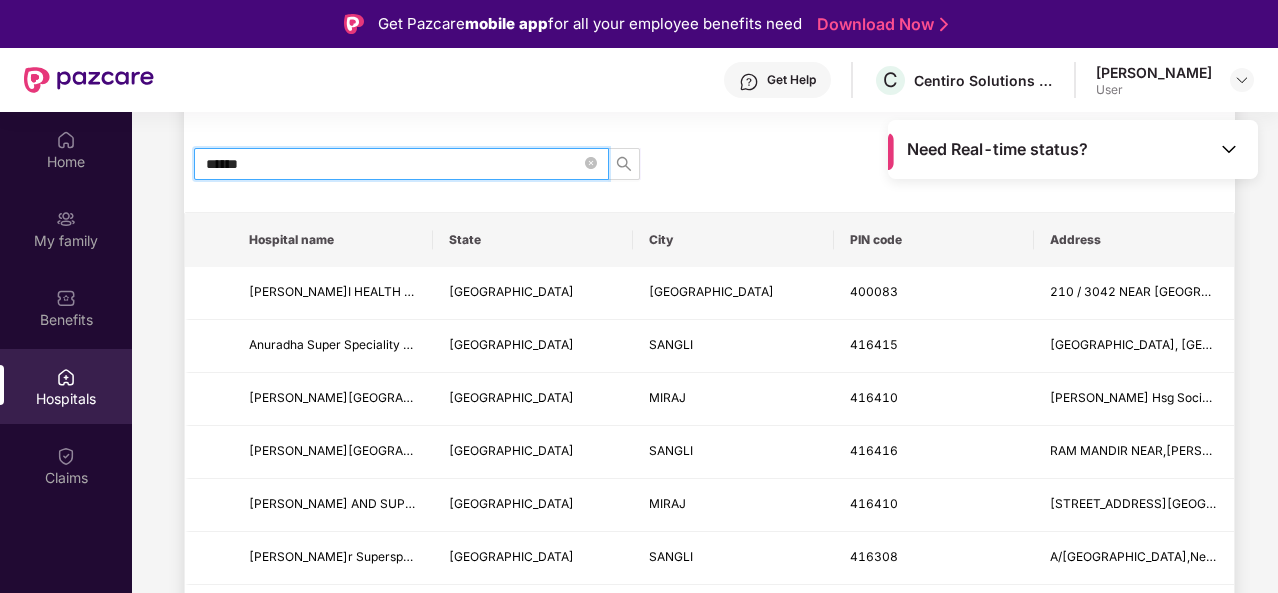 scroll, scrollTop: 154, scrollLeft: 0, axis: vertical 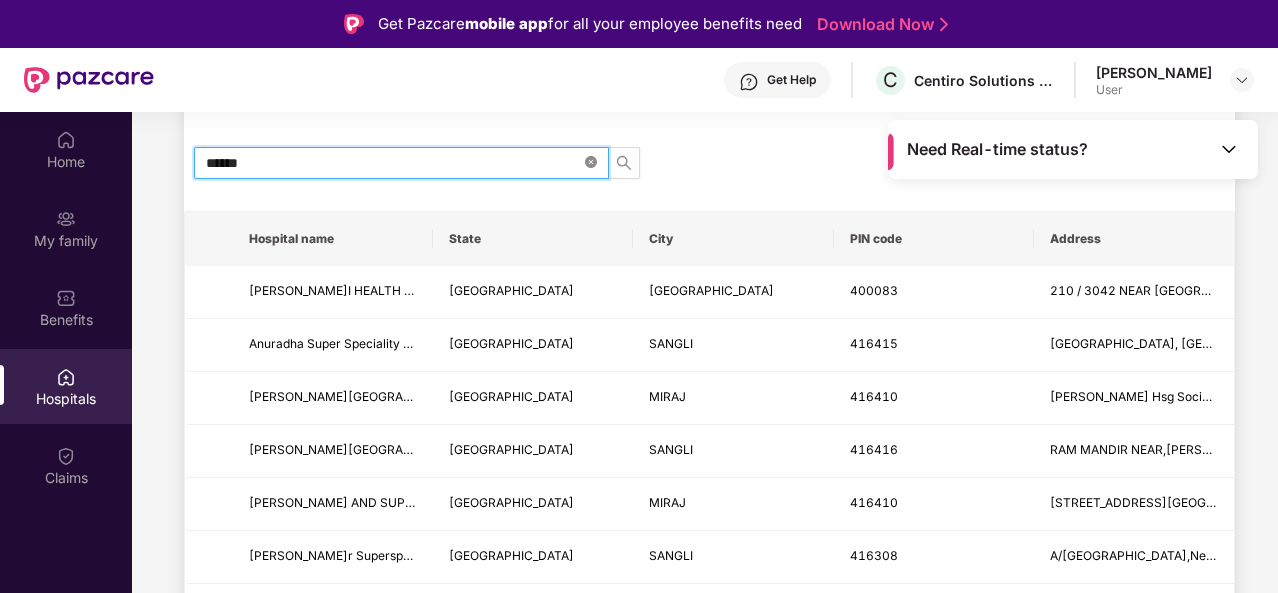 click 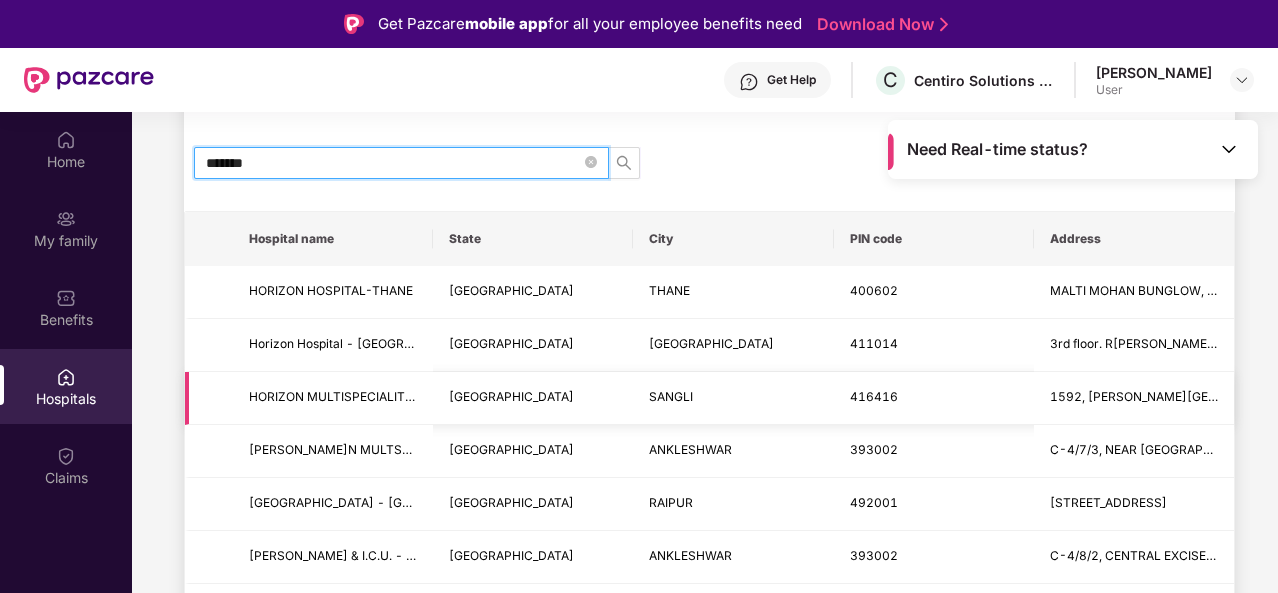 type on "*******" 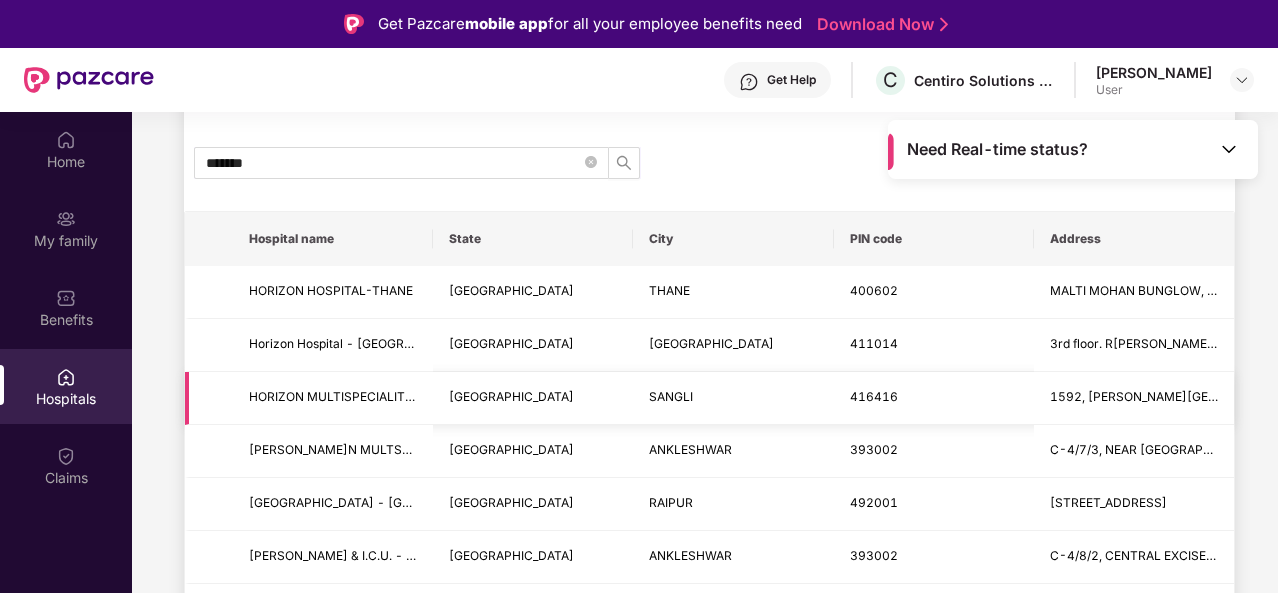 click on "[GEOGRAPHIC_DATA]" at bounding box center (533, 398) 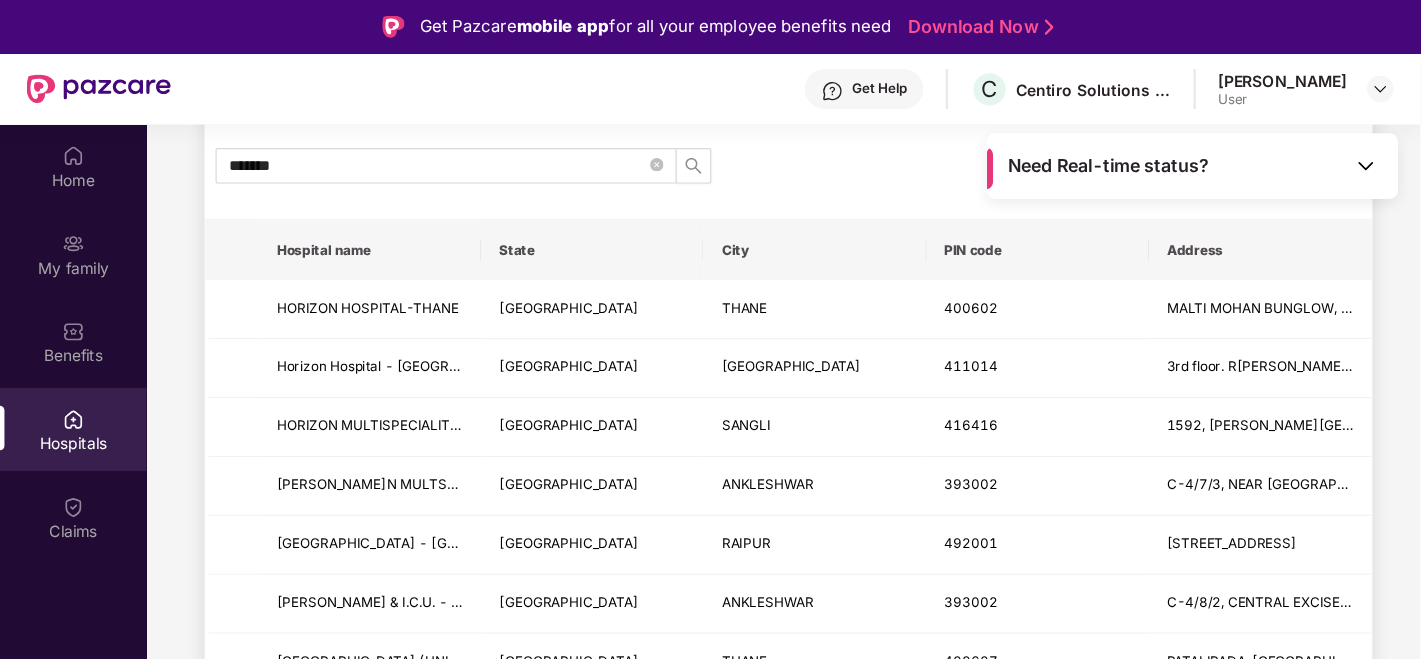 scroll, scrollTop: 168, scrollLeft: 0, axis: vertical 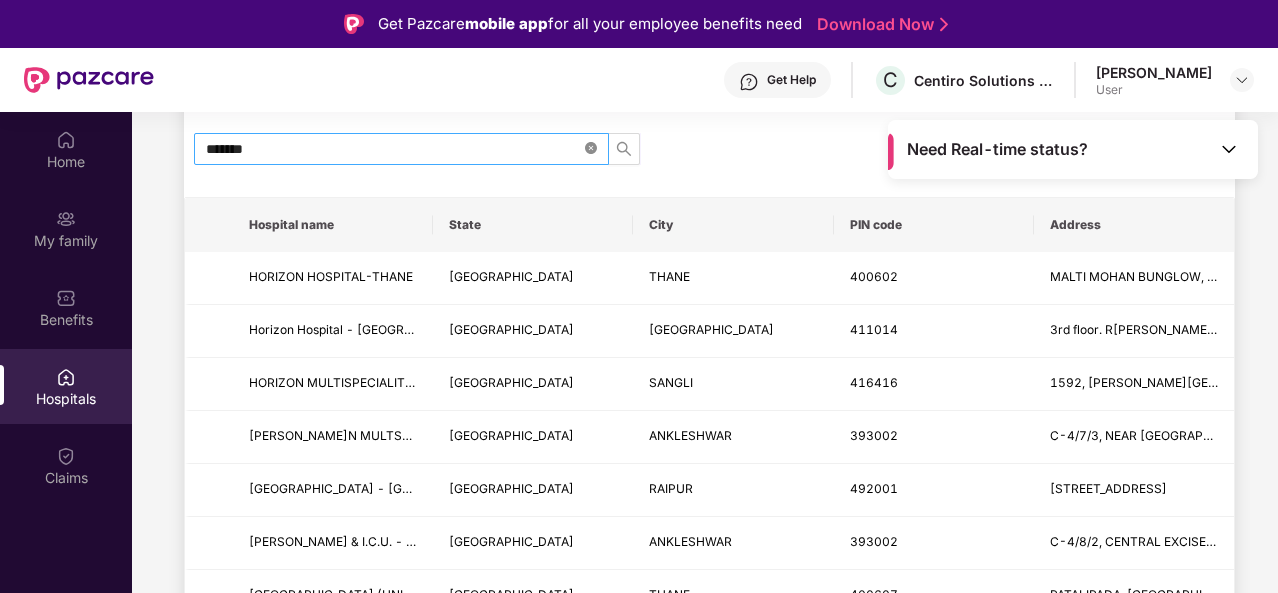 click 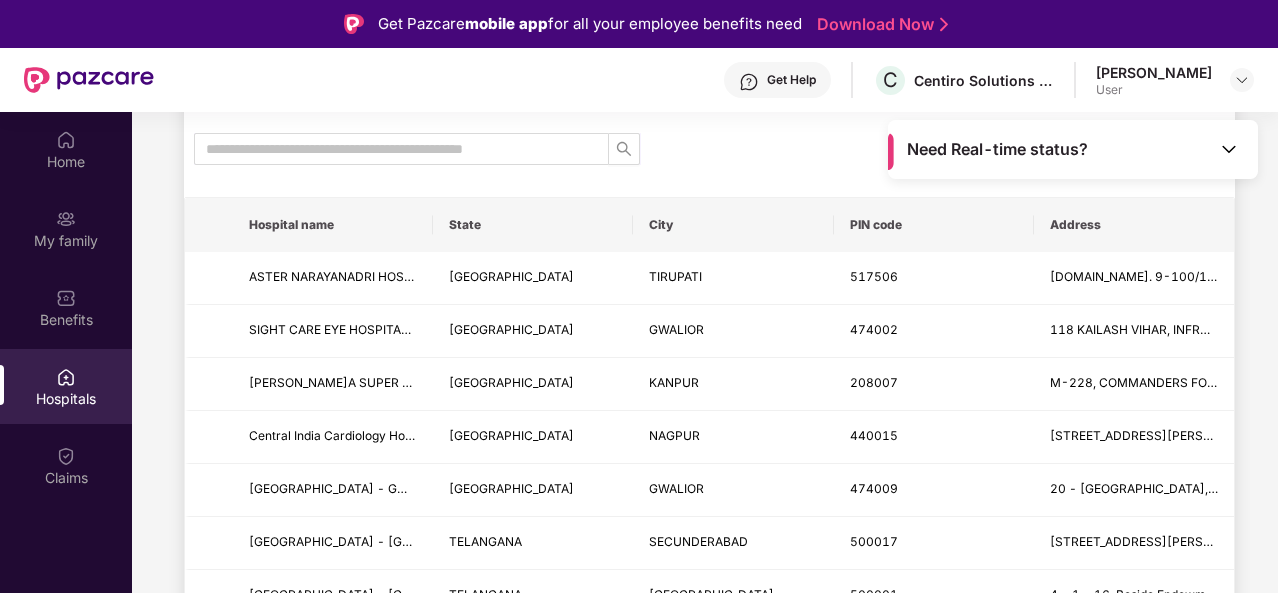 click at bounding box center [709, 149] 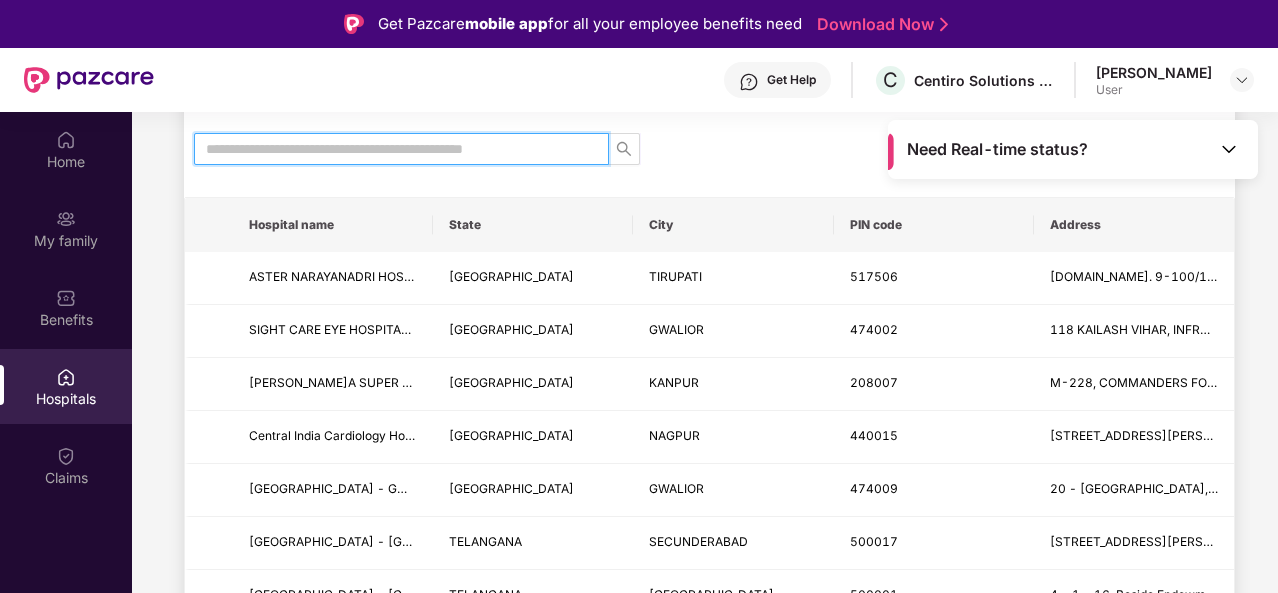 click at bounding box center [393, 149] 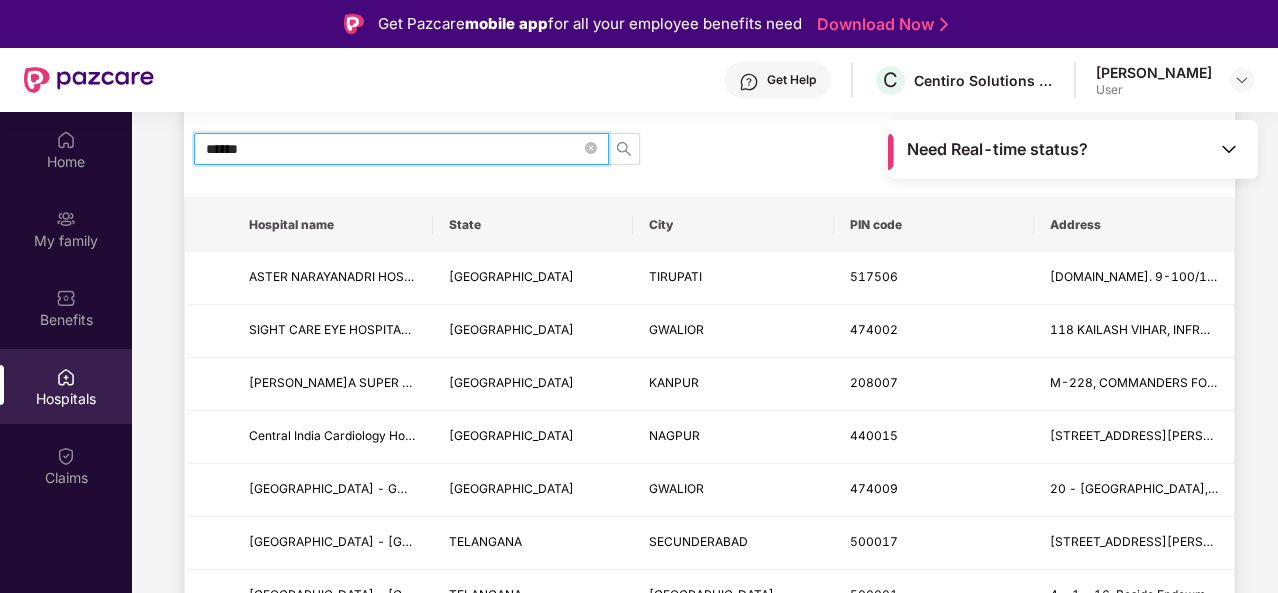 type on "******" 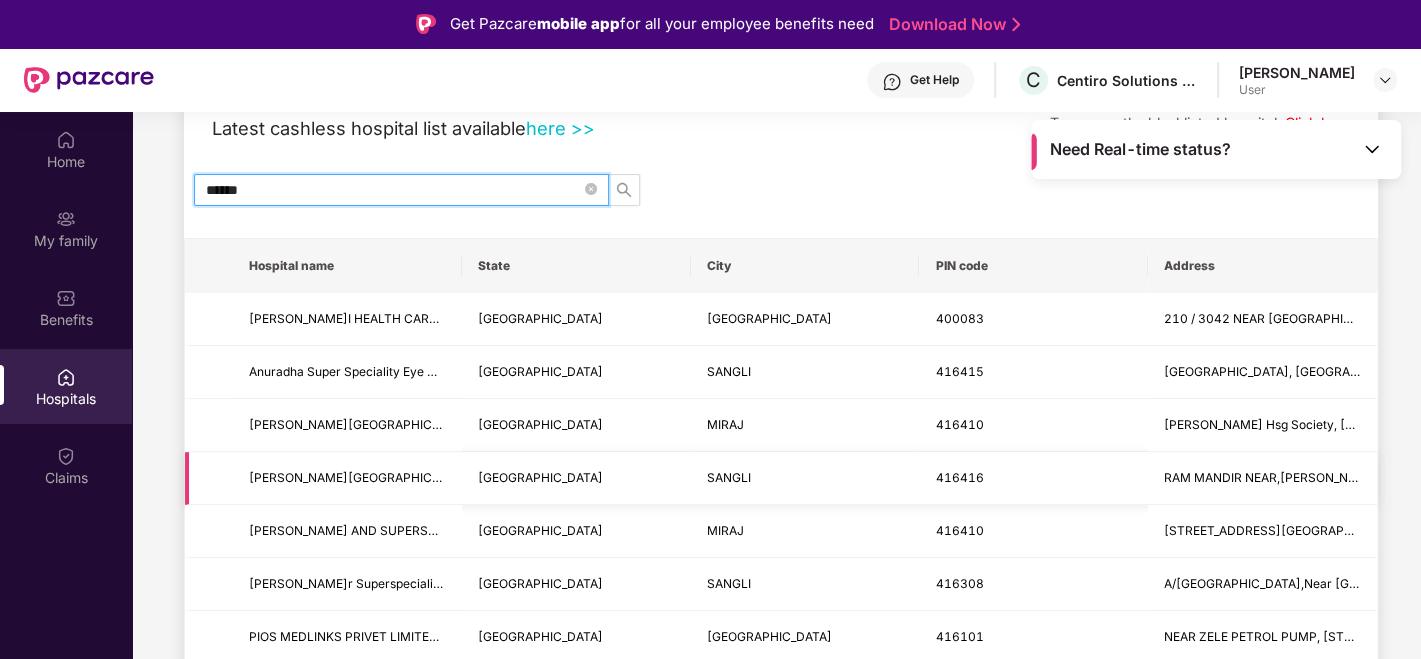 scroll, scrollTop: 0, scrollLeft: 0, axis: both 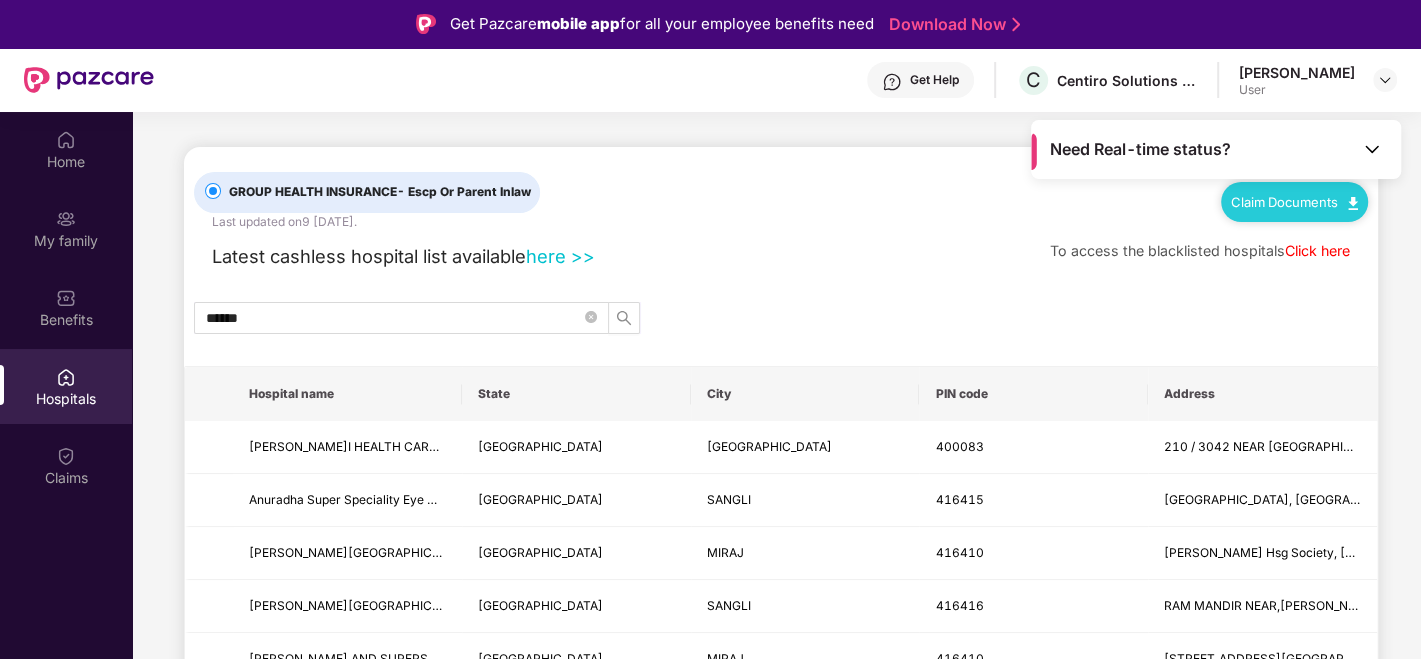 click on "here >>" at bounding box center [560, 256] 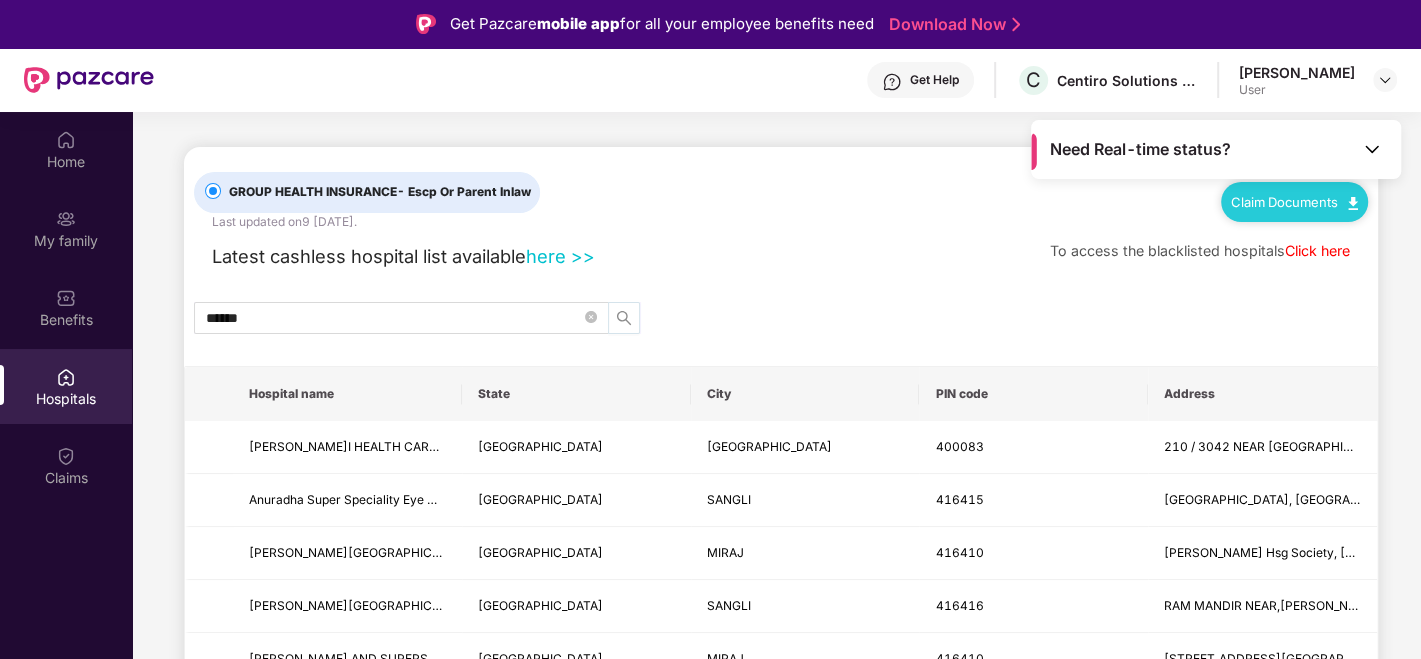 click 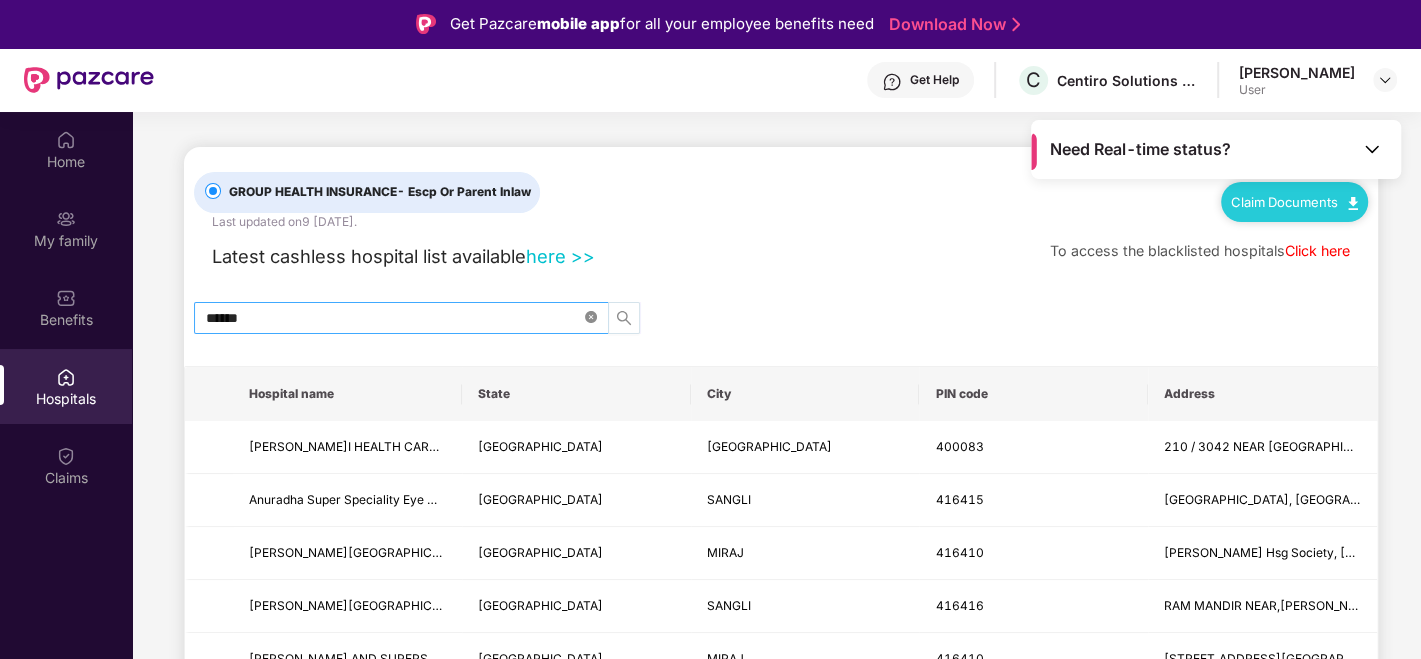 click 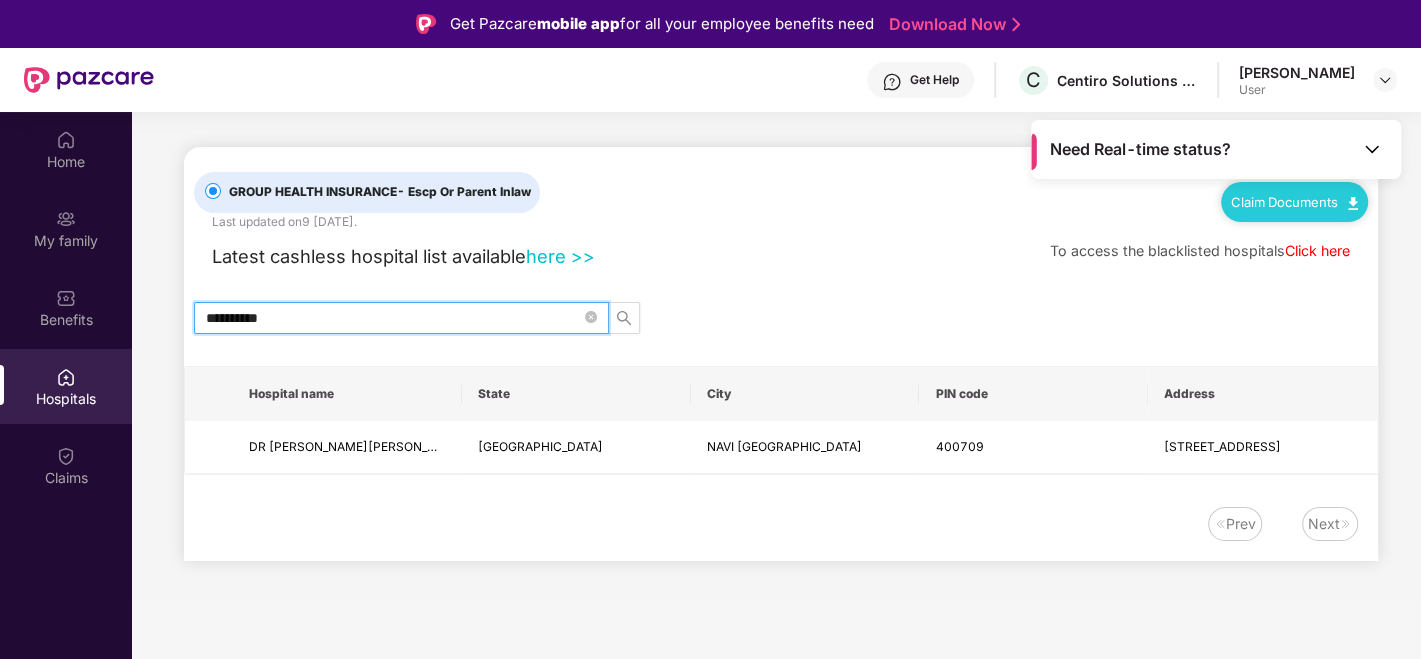 type on "**********" 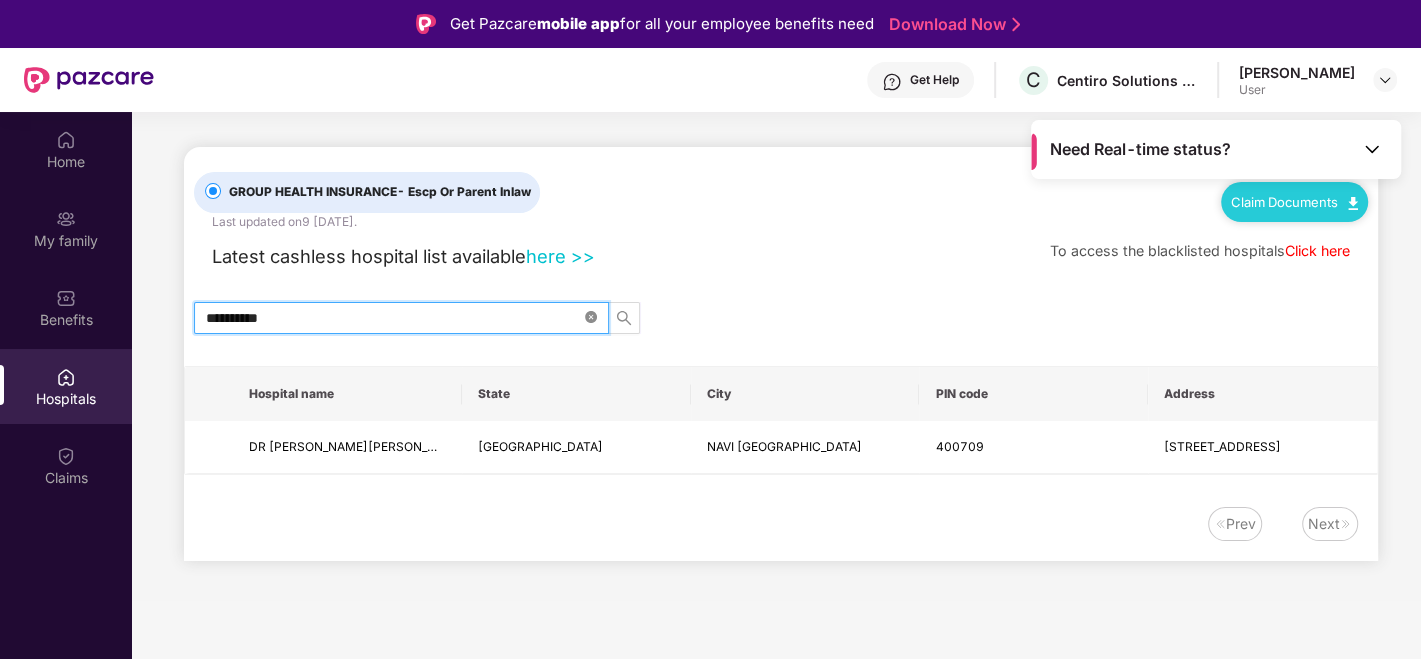 click 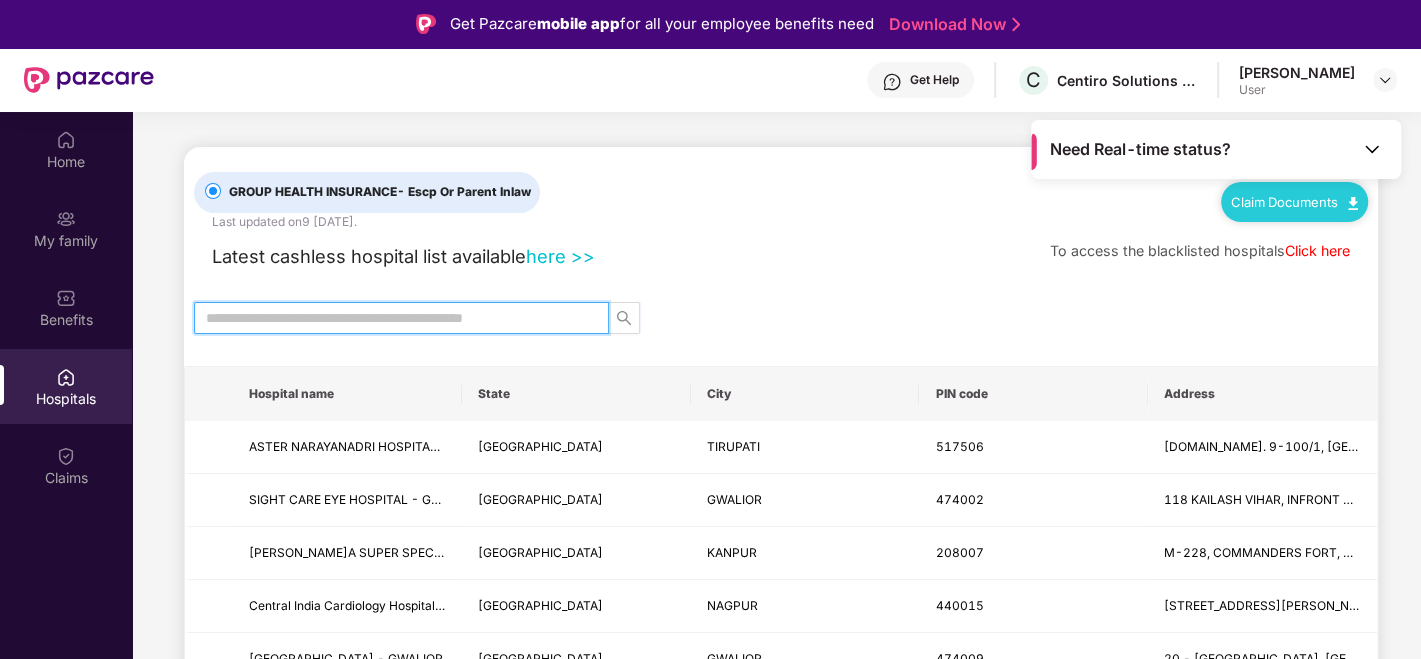 click at bounding box center [393, 318] 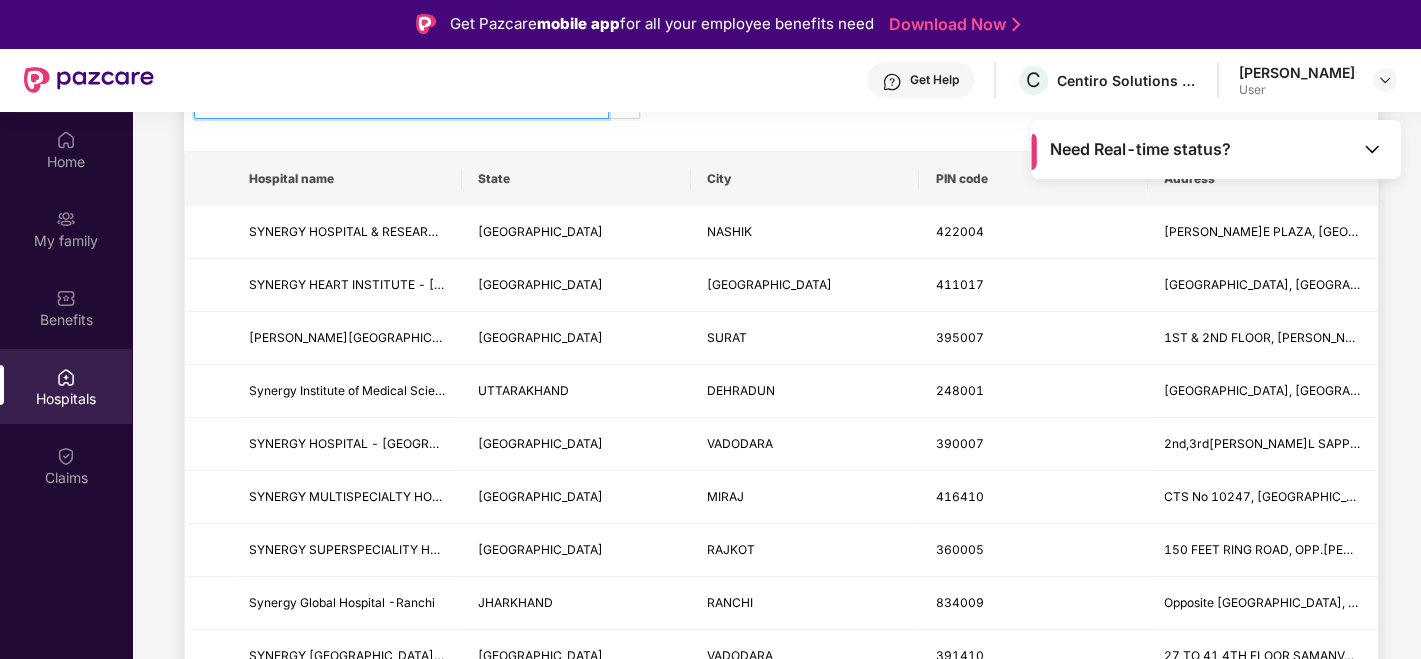 scroll, scrollTop: 223, scrollLeft: 0, axis: vertical 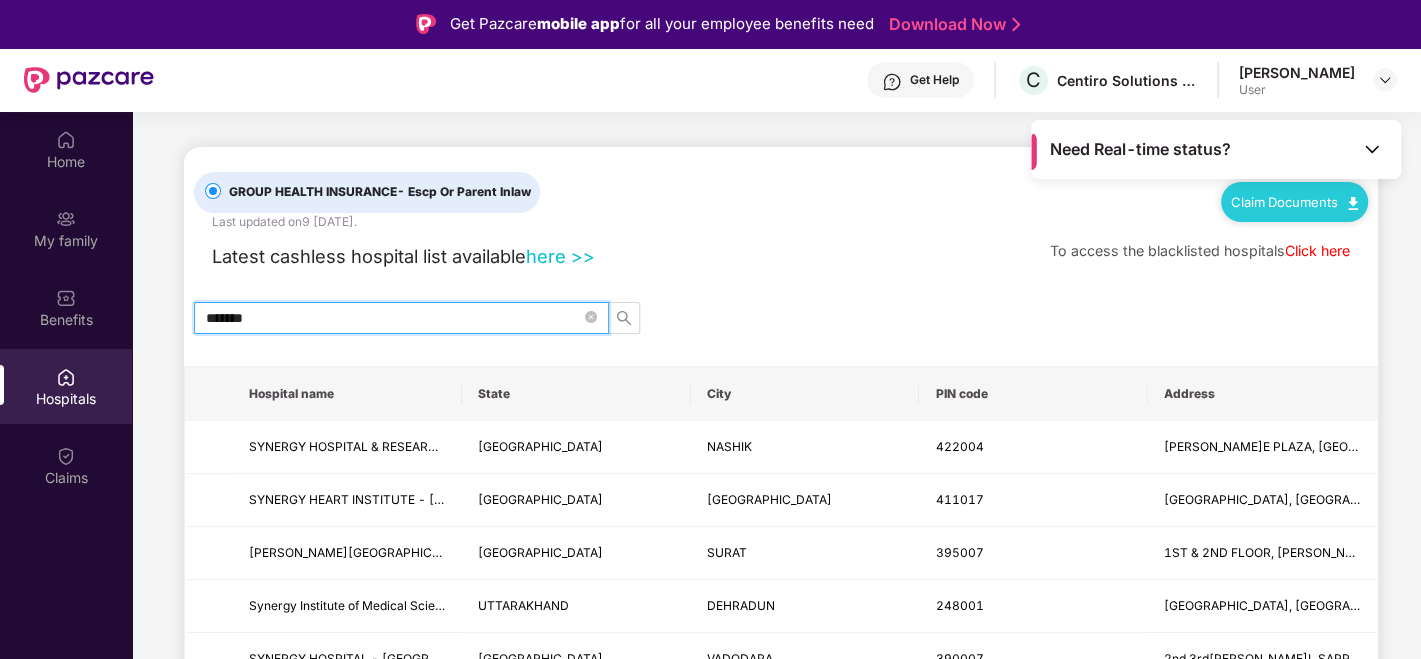 click on "*******" at bounding box center [393, 318] 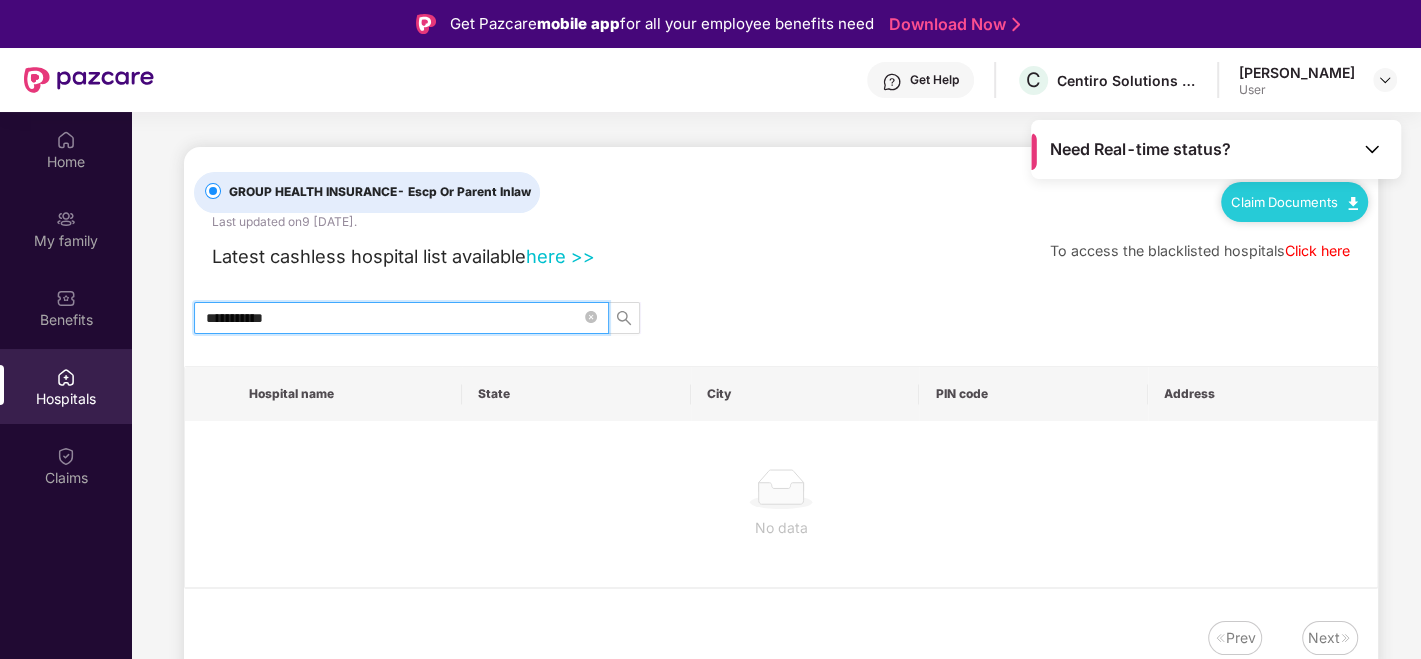 click on "**********" at bounding box center [393, 318] 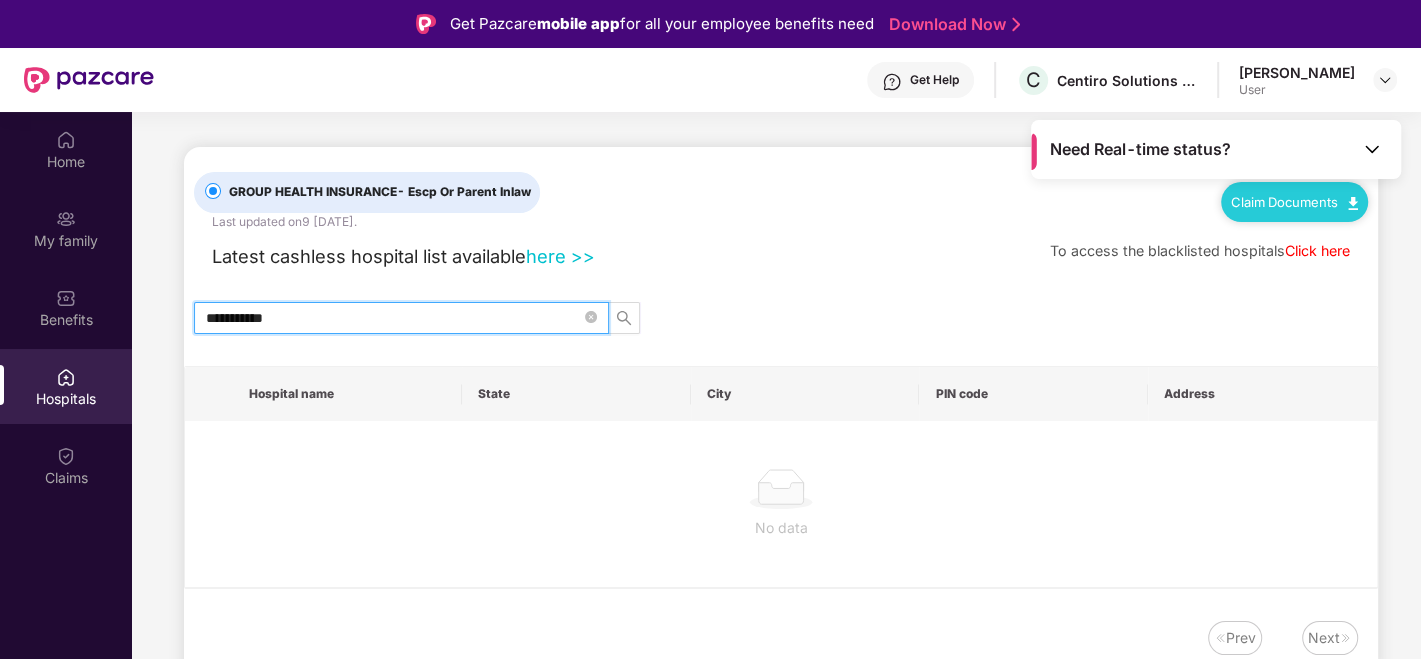 type on "**********" 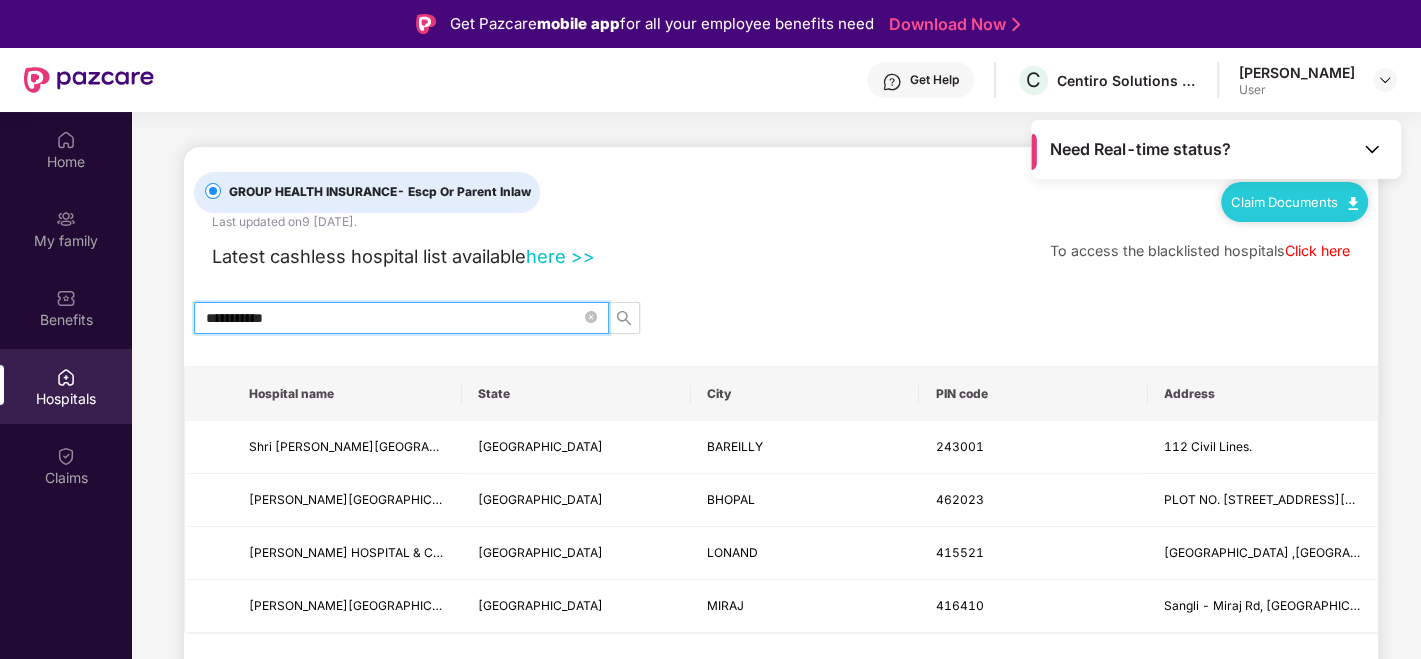 scroll, scrollTop: 111, scrollLeft: 0, axis: vertical 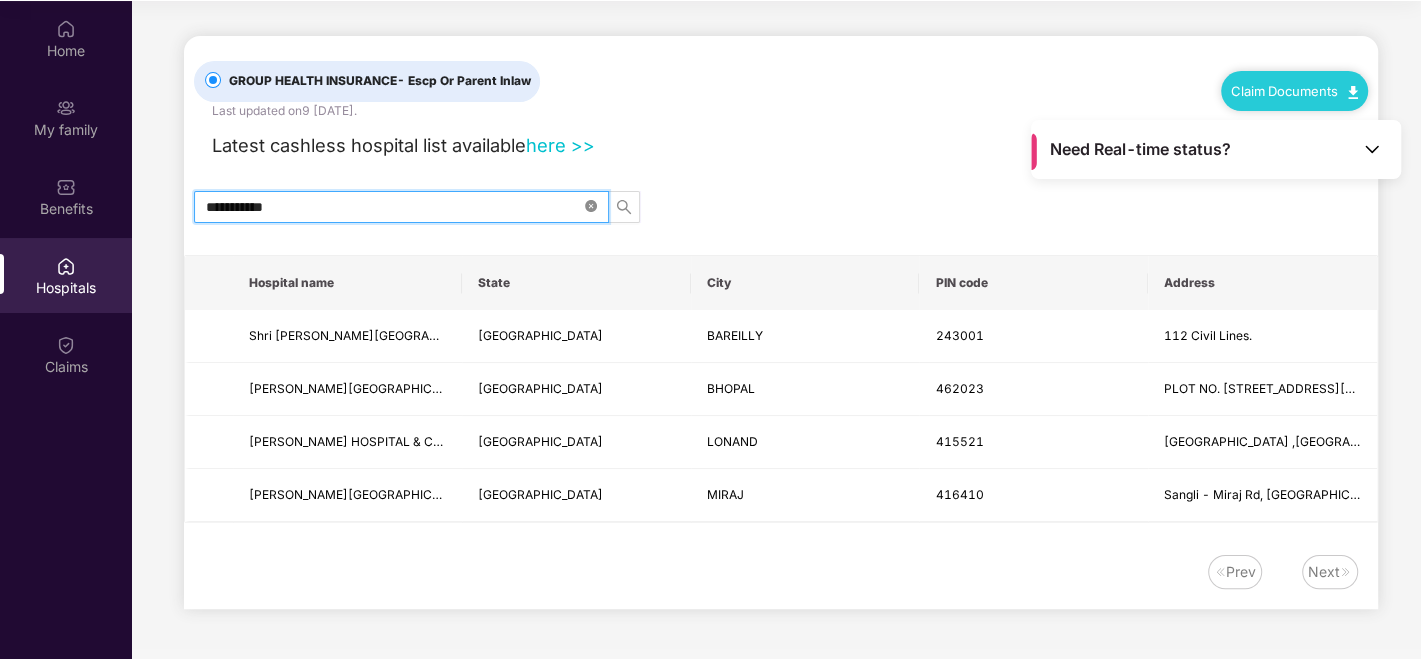 click at bounding box center (591, 207) 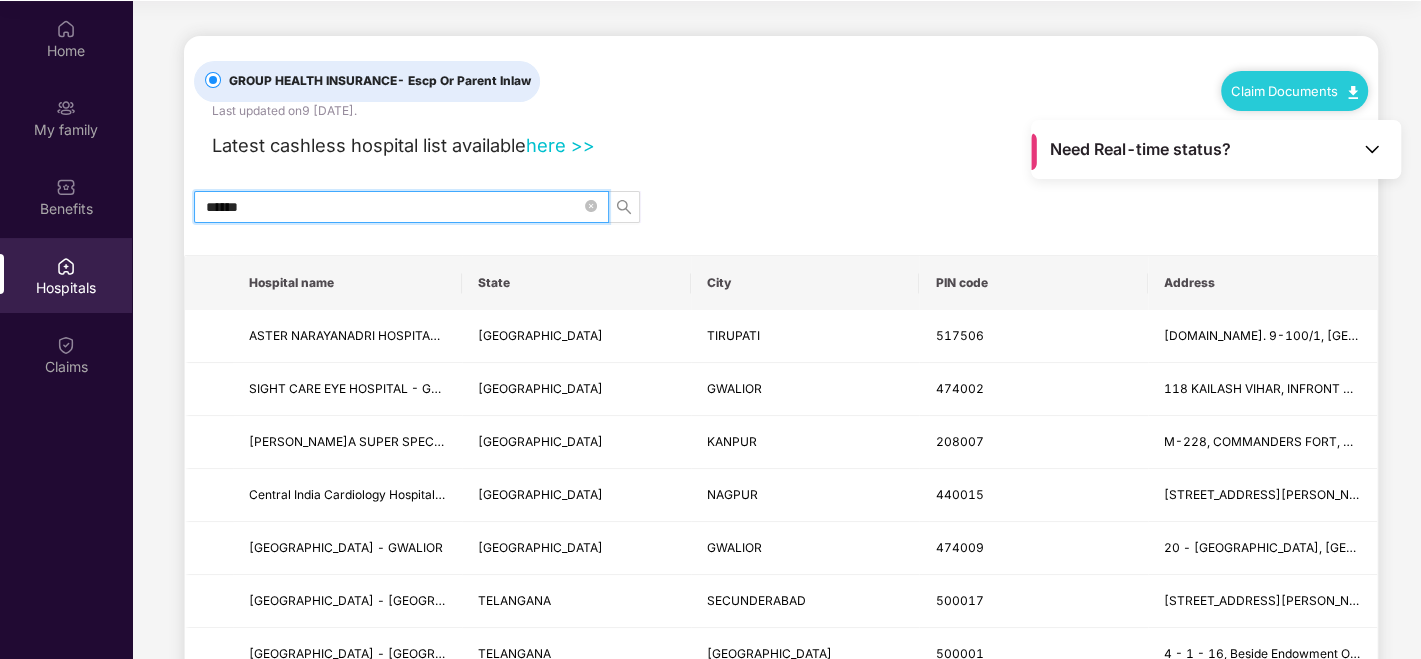 type on "******" 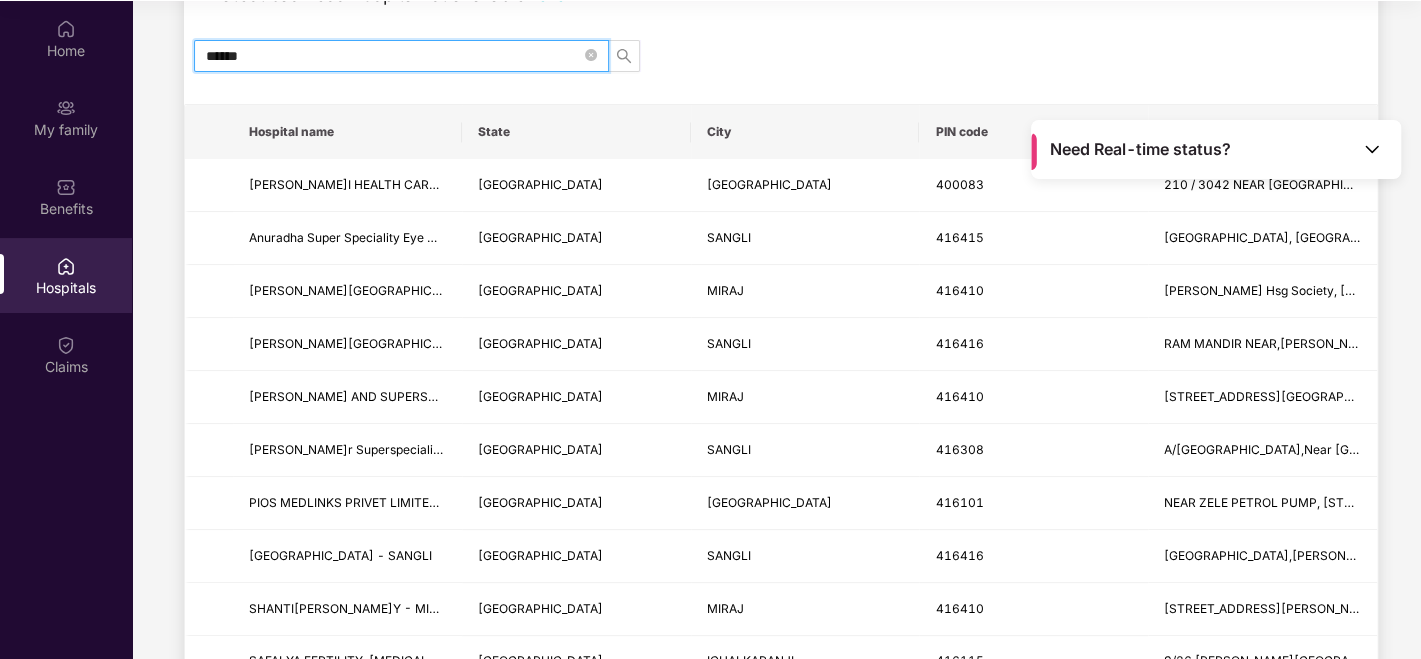 scroll, scrollTop: 151, scrollLeft: 0, axis: vertical 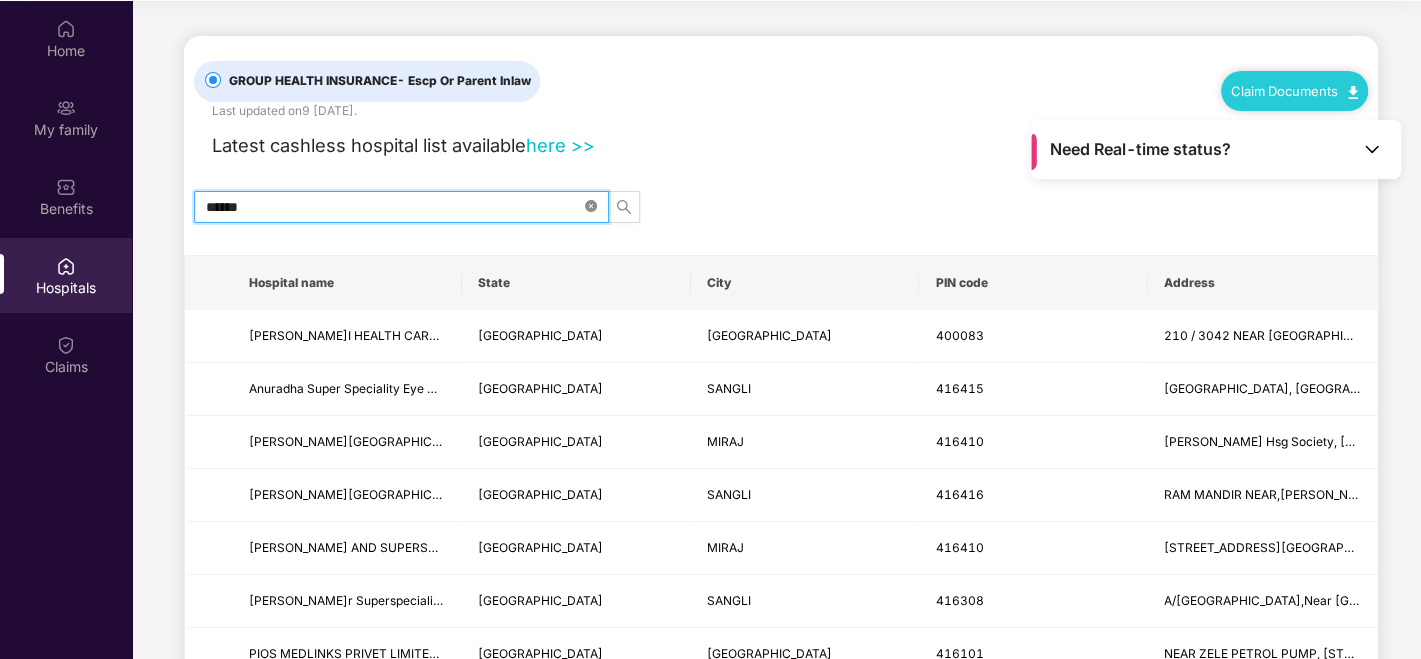 click 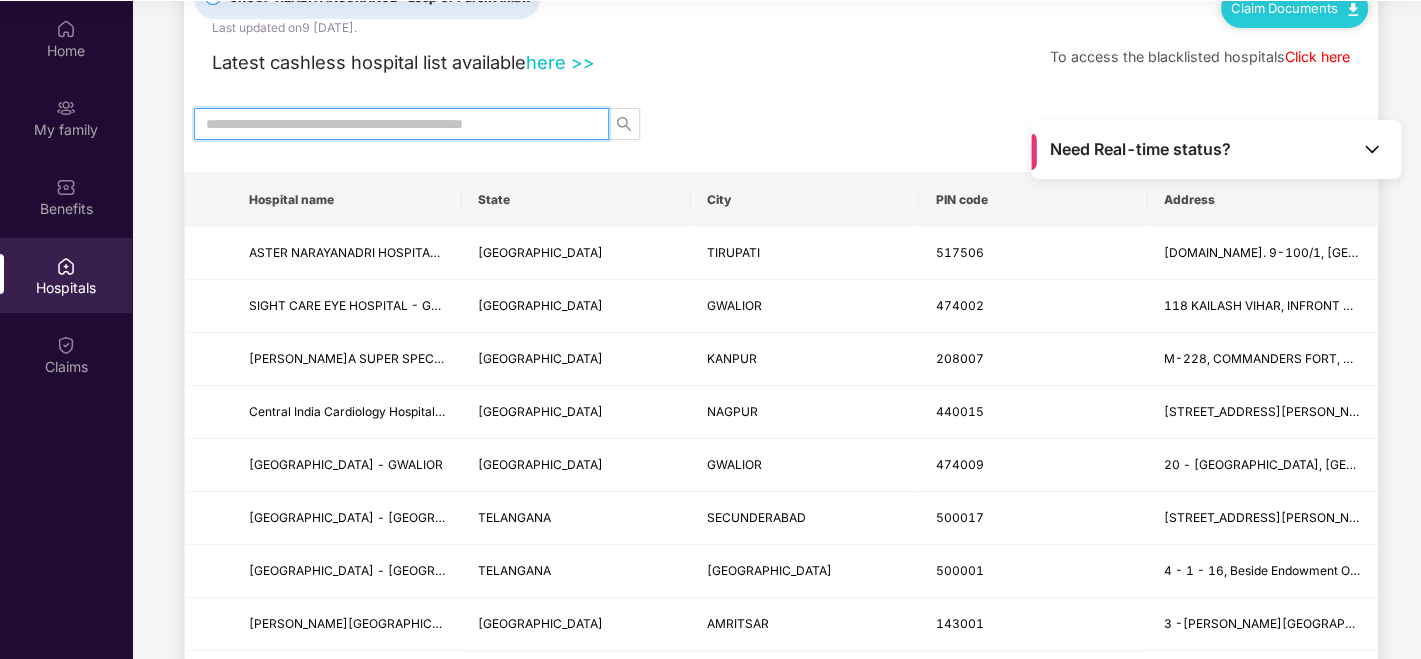 scroll, scrollTop: 85, scrollLeft: 0, axis: vertical 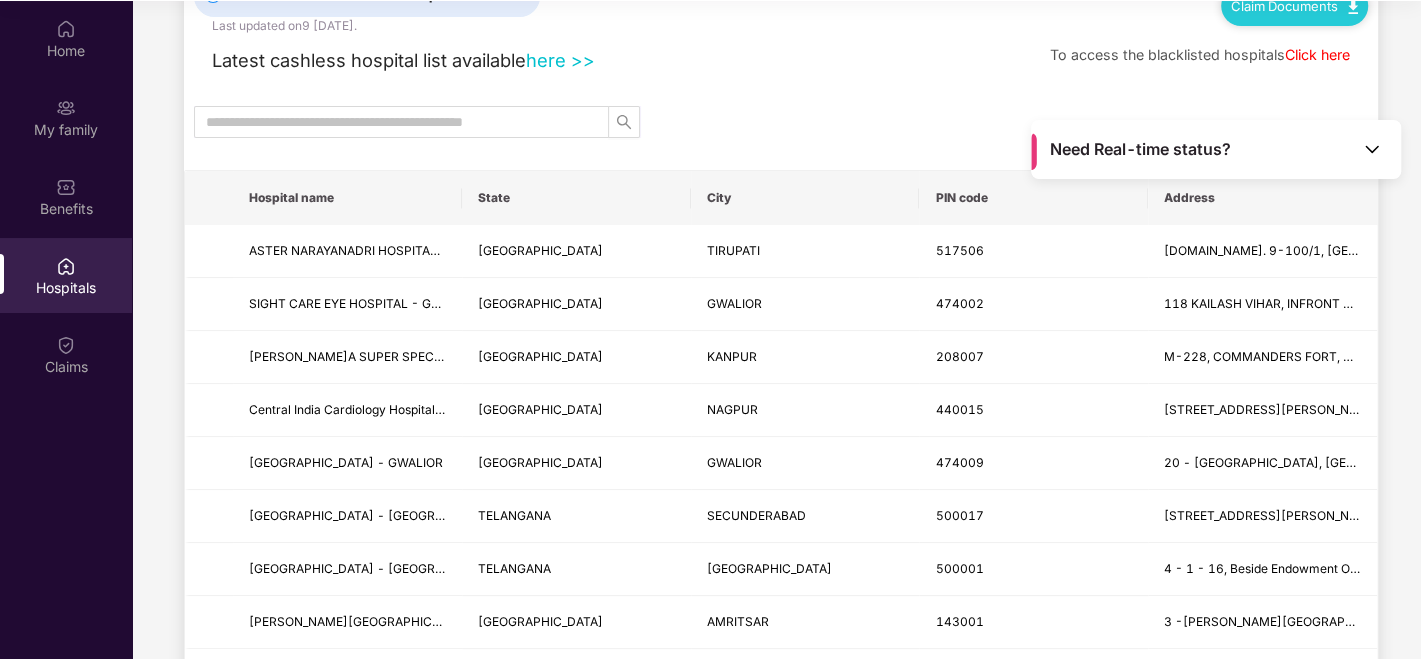 click on "Click here" at bounding box center (1317, 54) 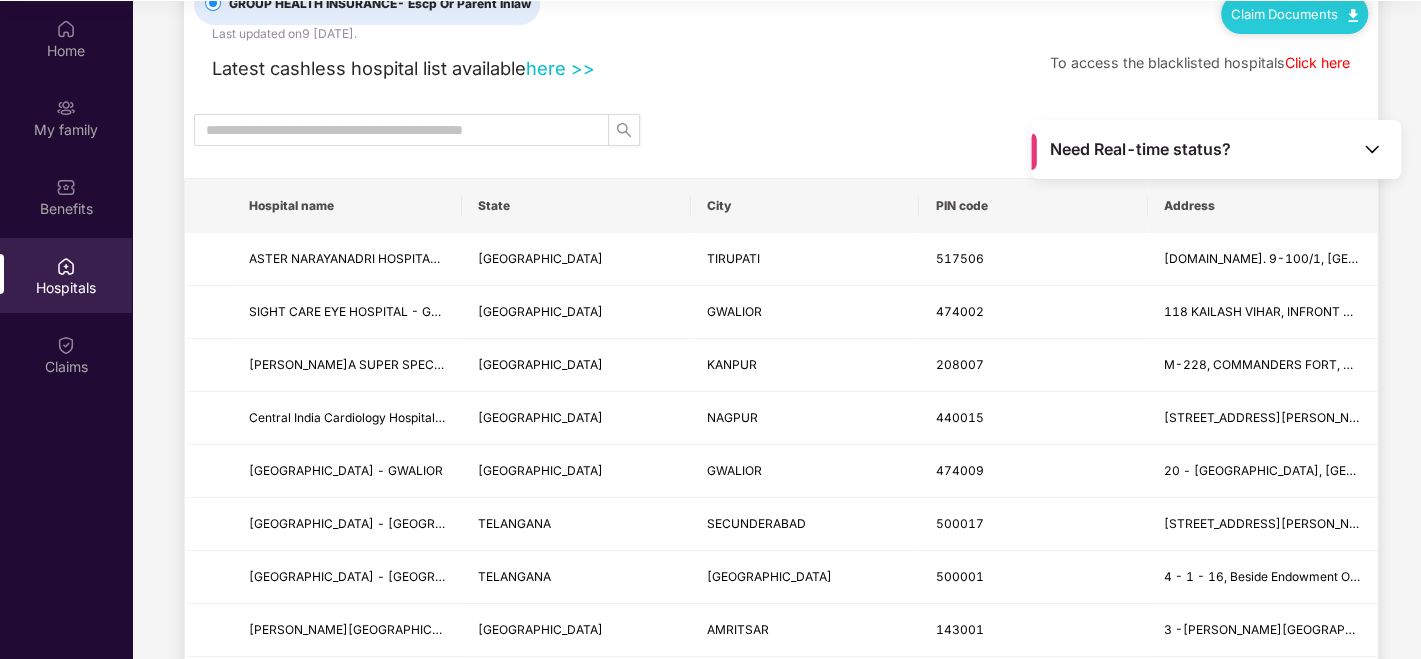 scroll, scrollTop: 10, scrollLeft: 0, axis: vertical 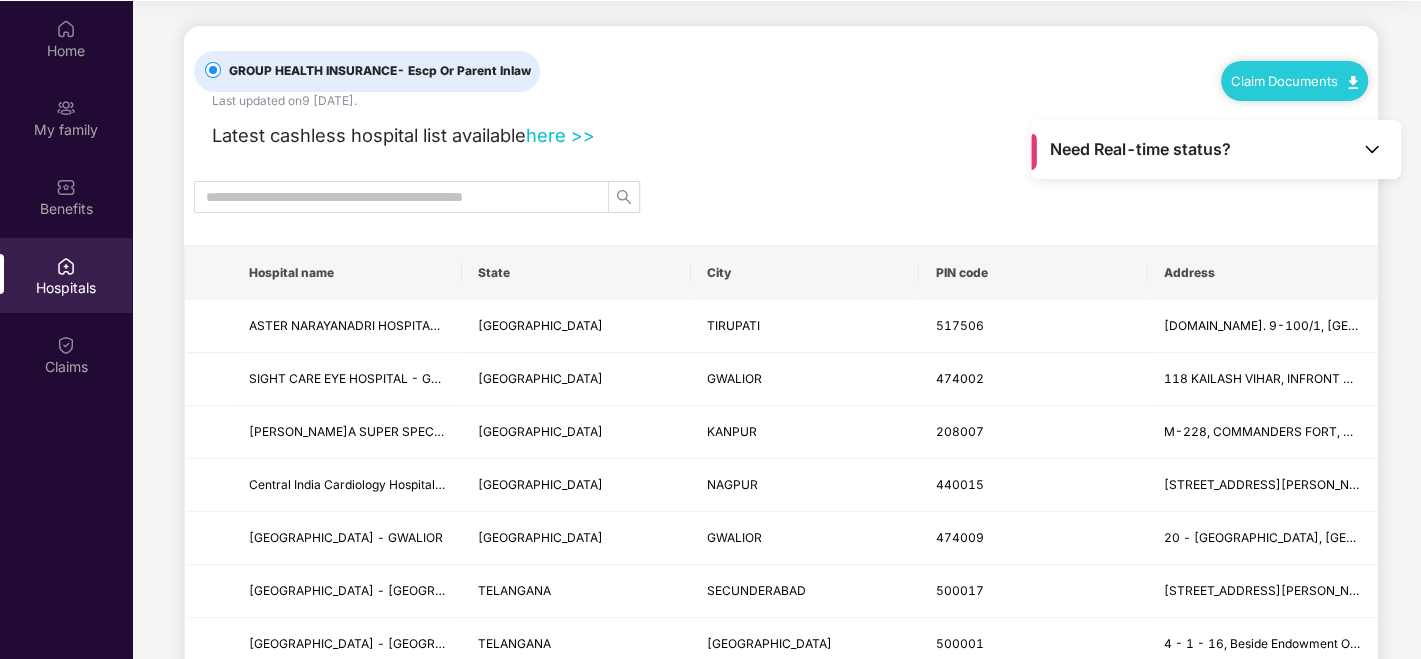 click on "Claim Documents" at bounding box center (1294, 81) 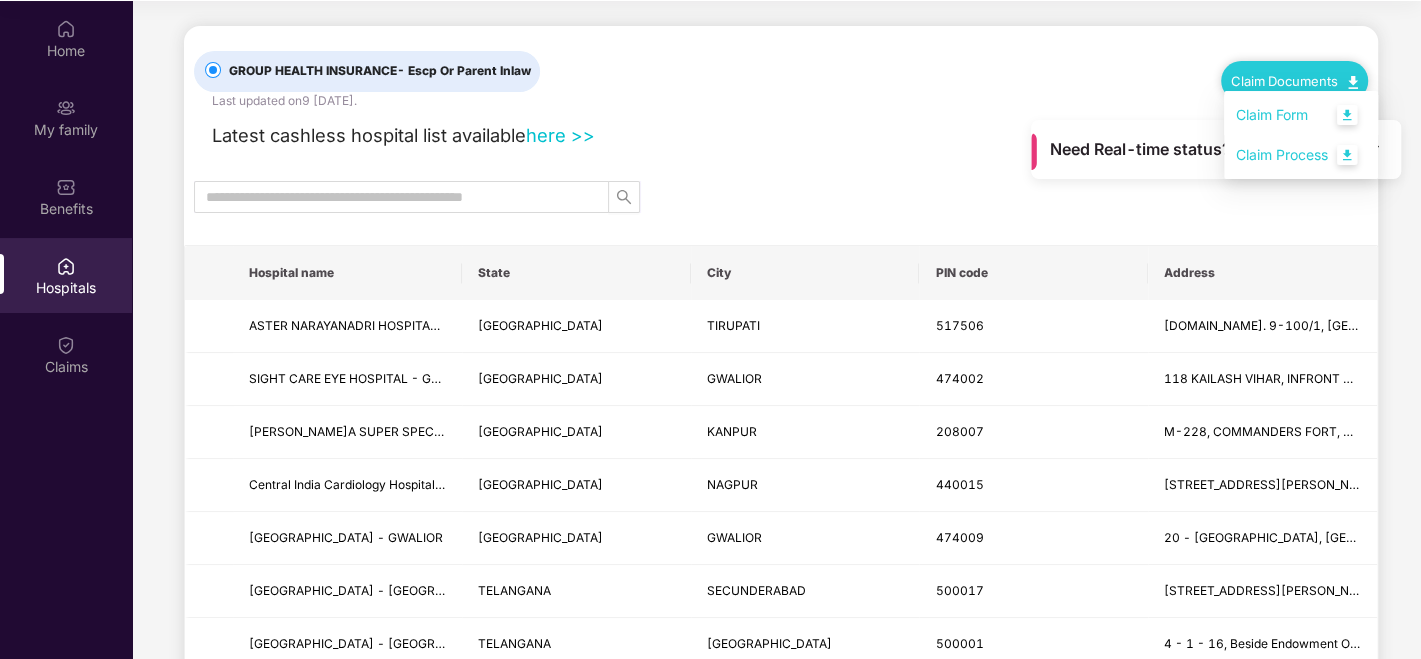 click on "Claim Form" at bounding box center [1301, 115] 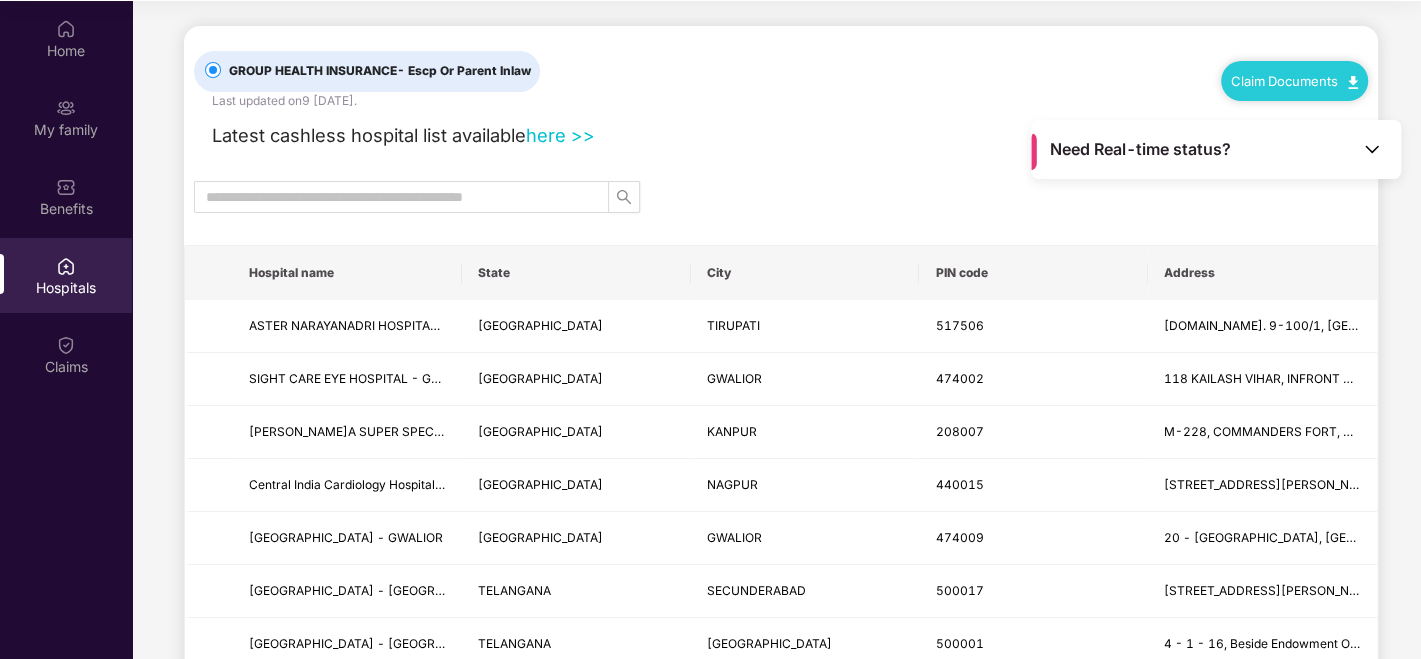 click on "Claim Documents" at bounding box center (1294, 81) 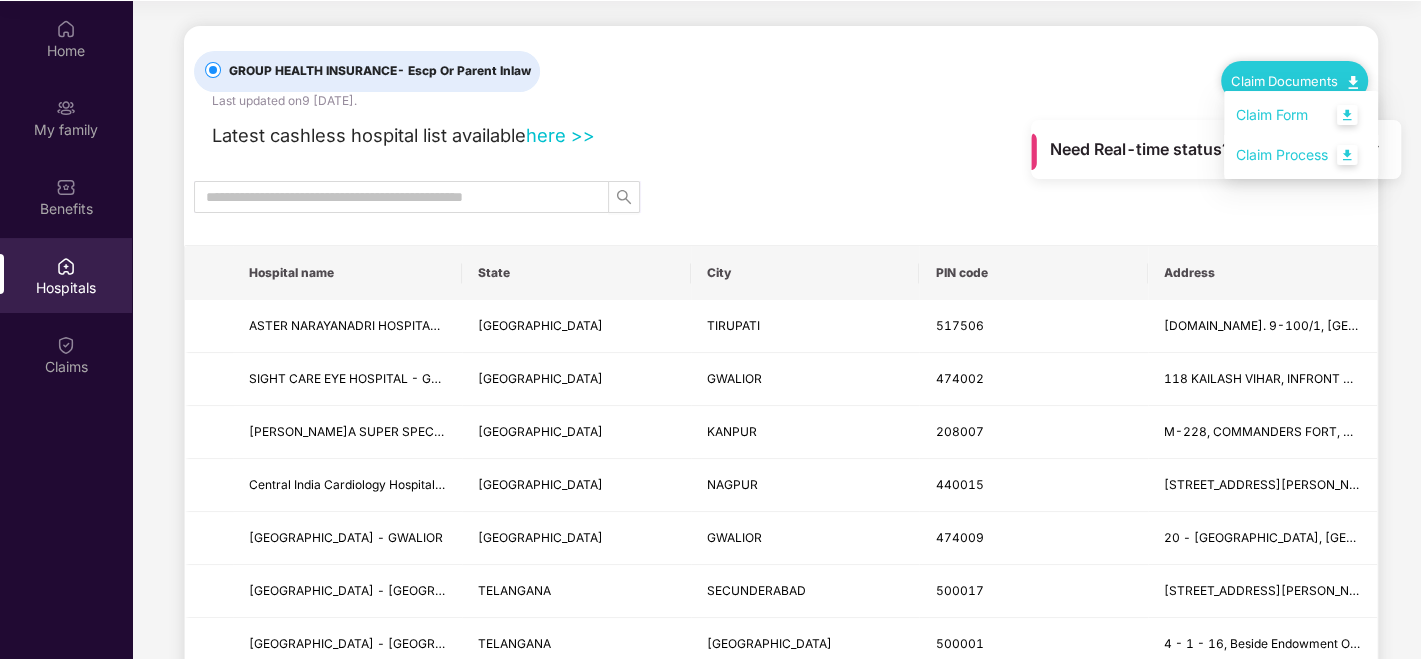 click on "Claim Process" at bounding box center [1301, 155] 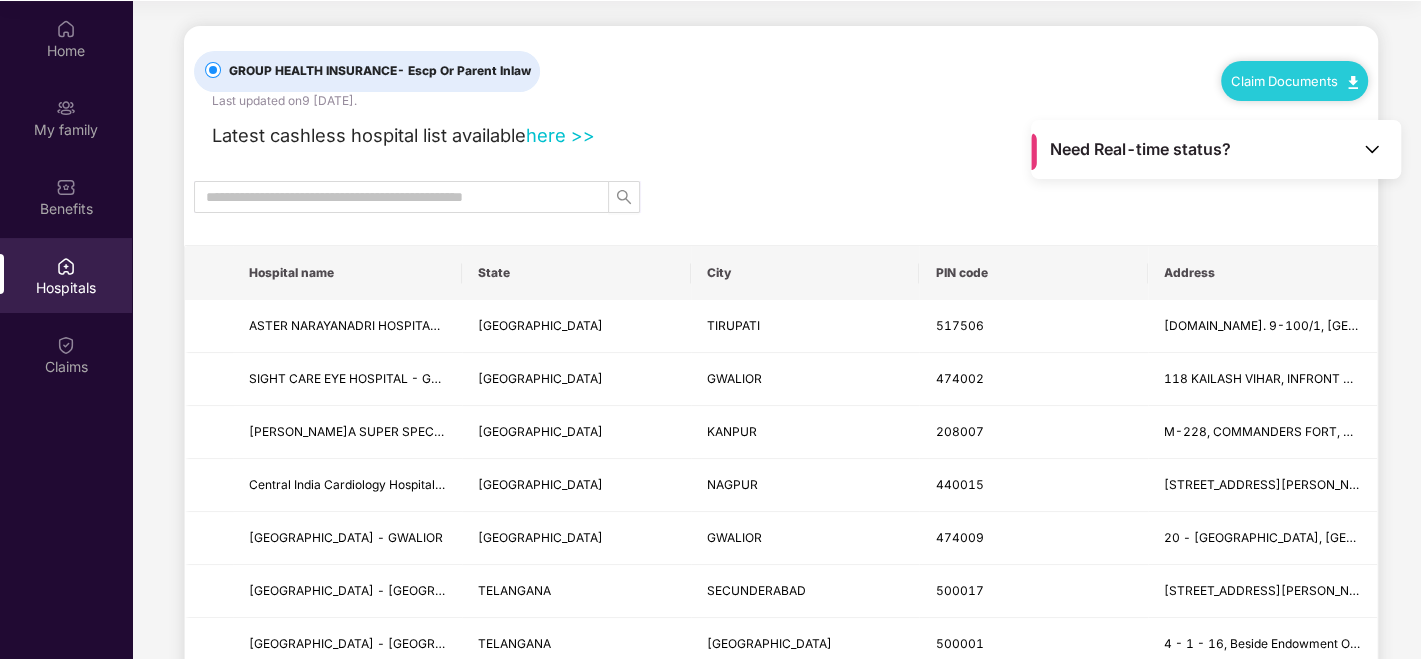 click on "Claim Documents" at bounding box center [1294, 81] 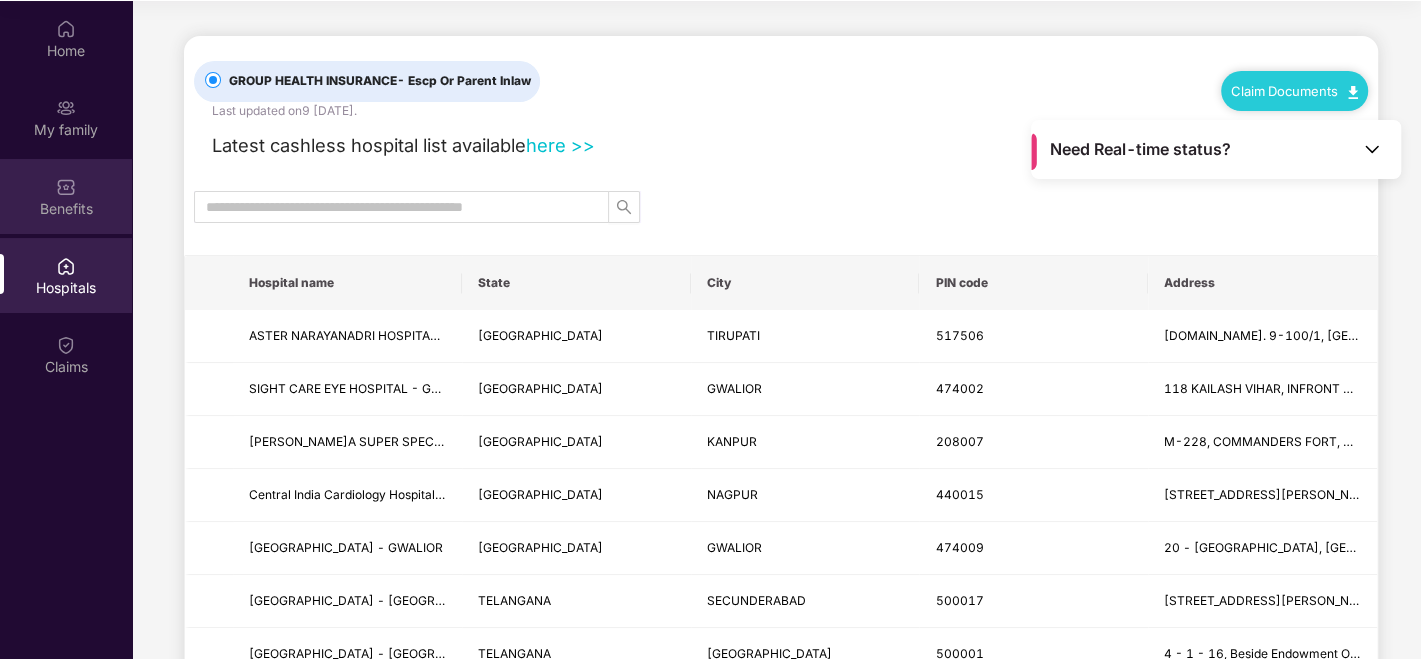 click on "Benefits" at bounding box center [66, 209] 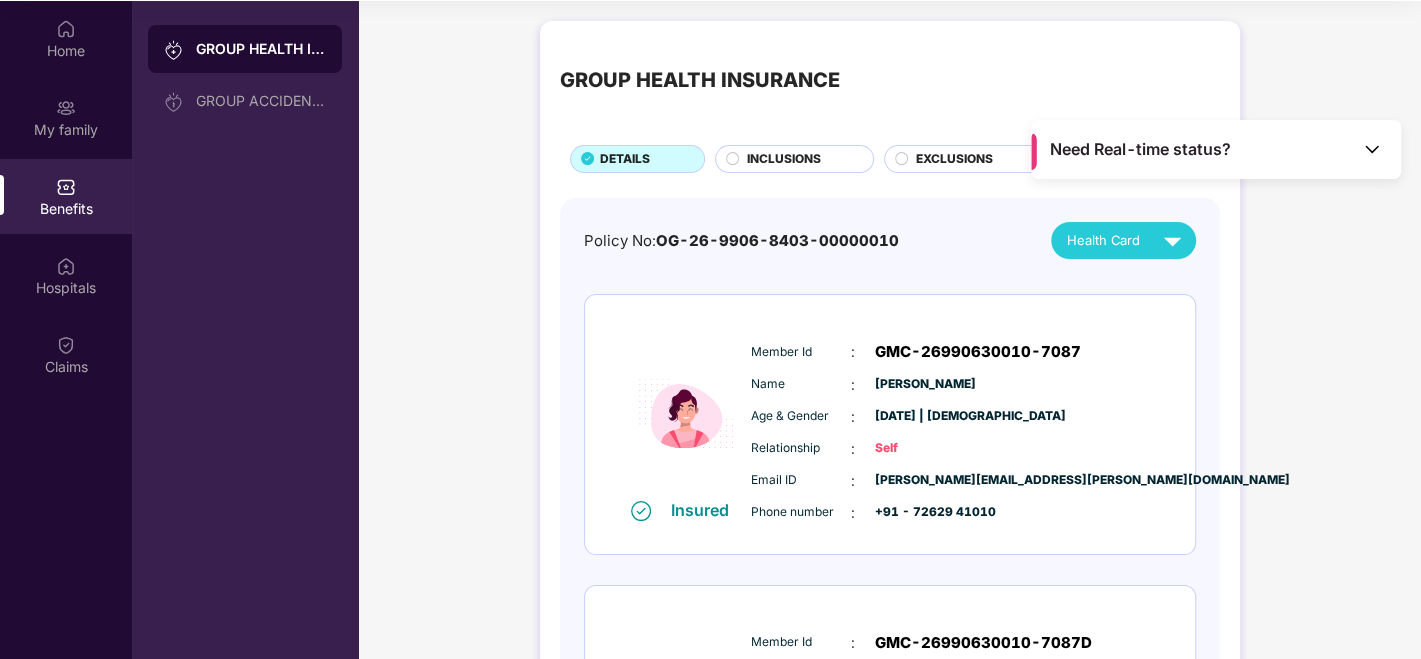 click on "INCLUSIONS" at bounding box center (800, 161) 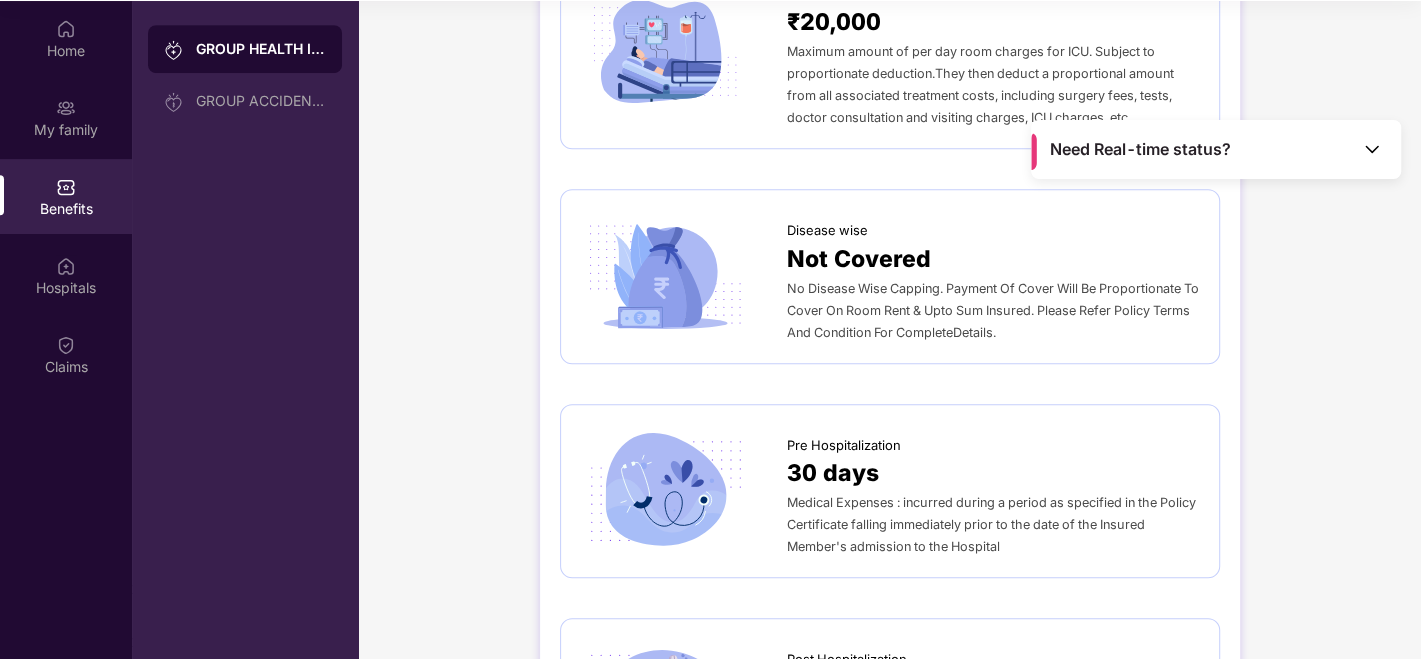 scroll, scrollTop: 0, scrollLeft: 0, axis: both 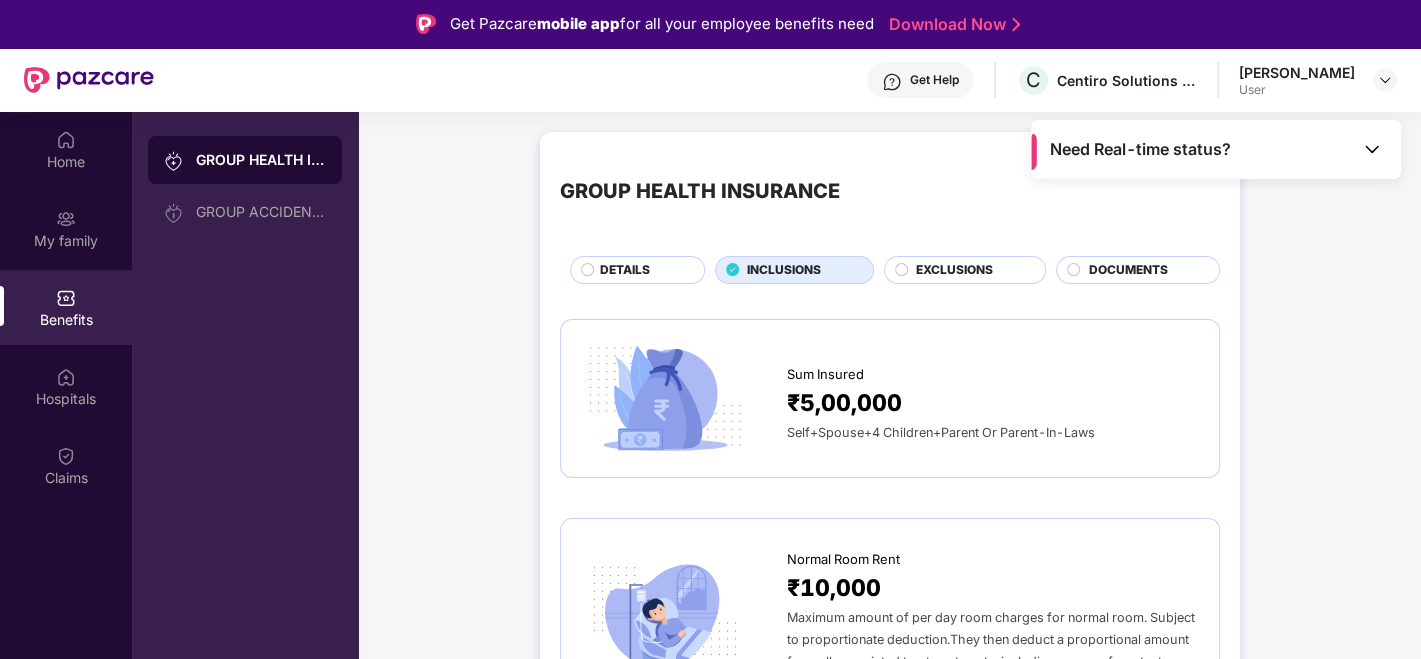 click on "EXCLUSIONS" at bounding box center (965, 270) 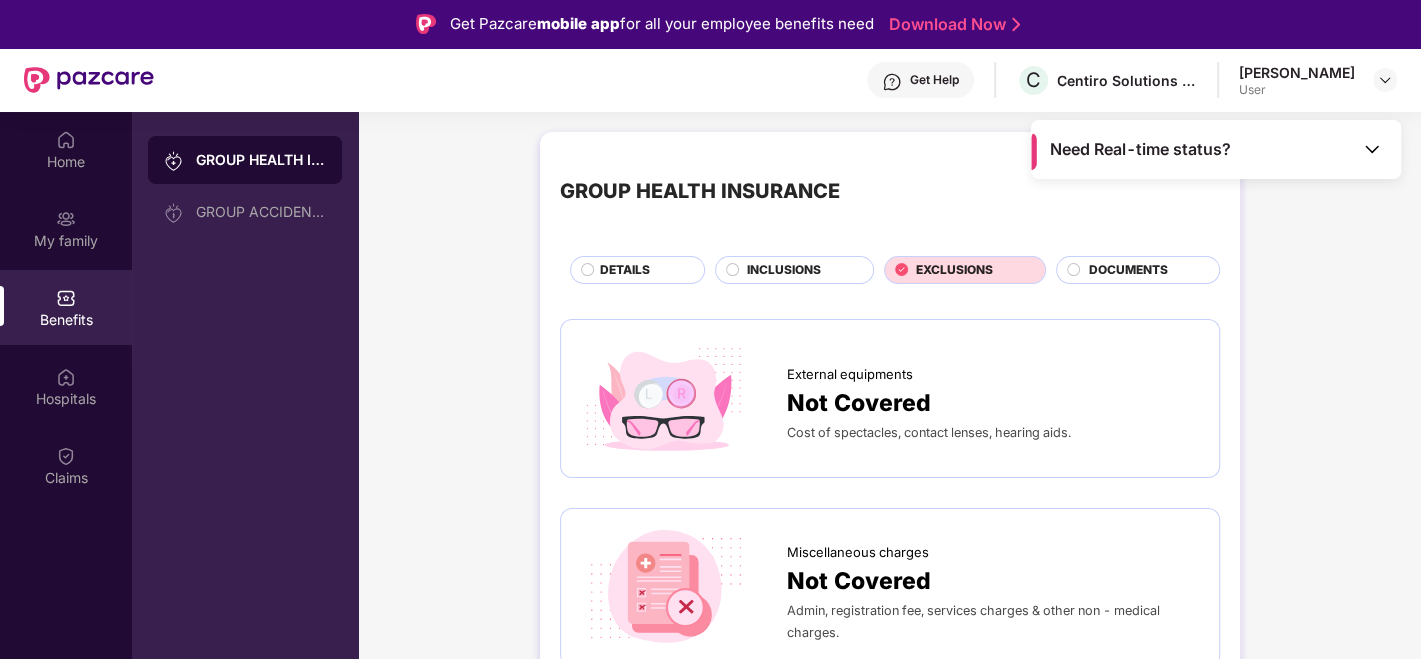 click on "DOCUMENTS" at bounding box center [1127, 270] 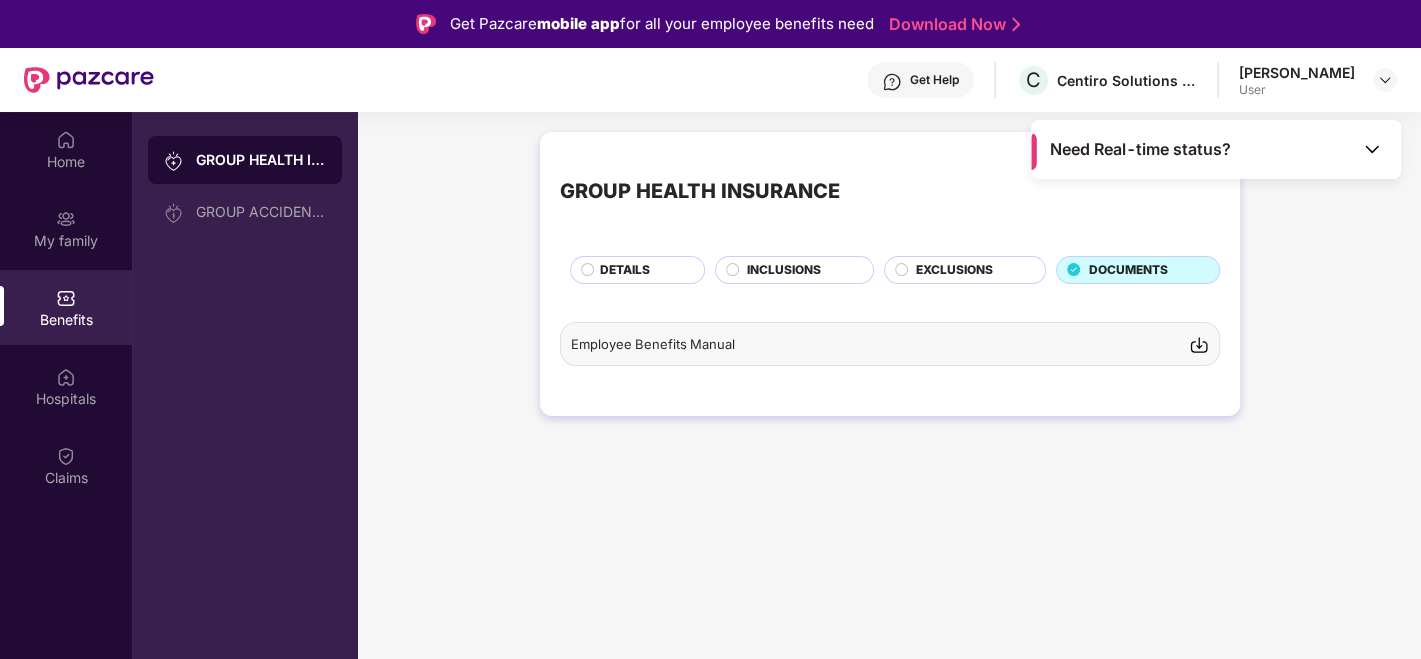 click on "Employee Benefits Manual" at bounding box center [890, 343] 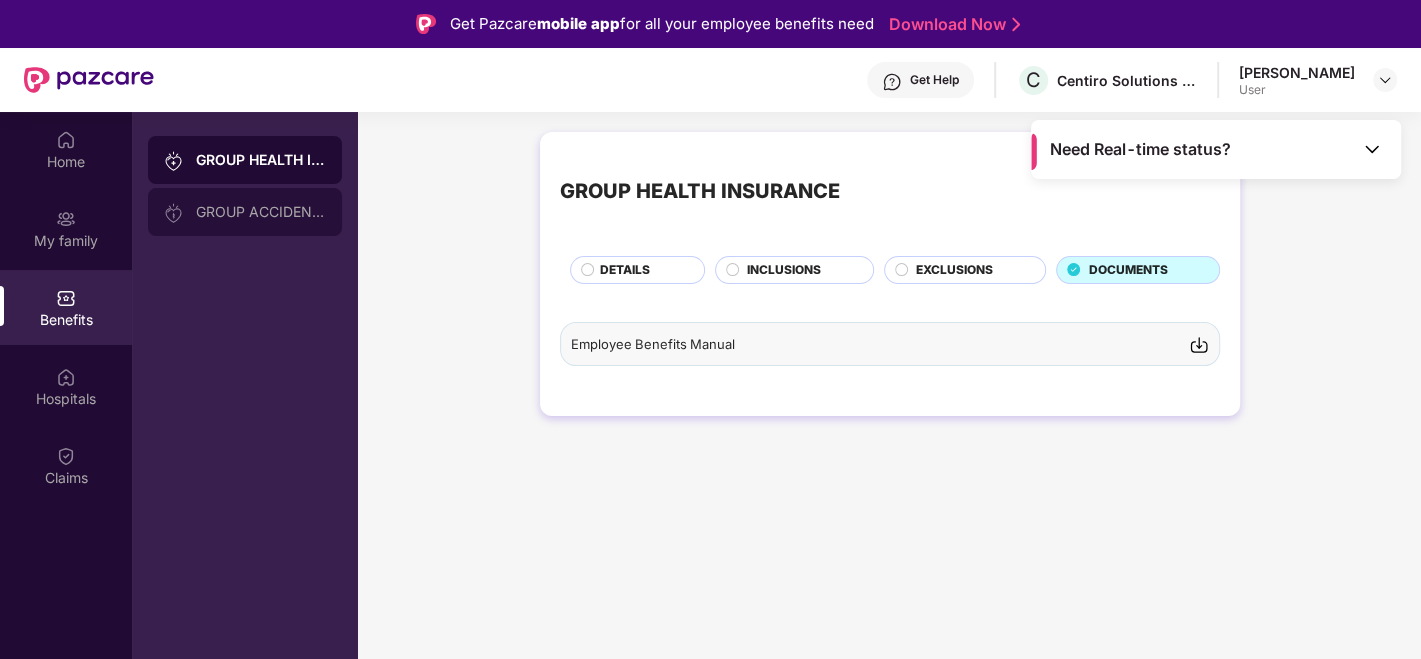 click on "GROUP ACCIDENTAL INSURANCE" at bounding box center (245, 212) 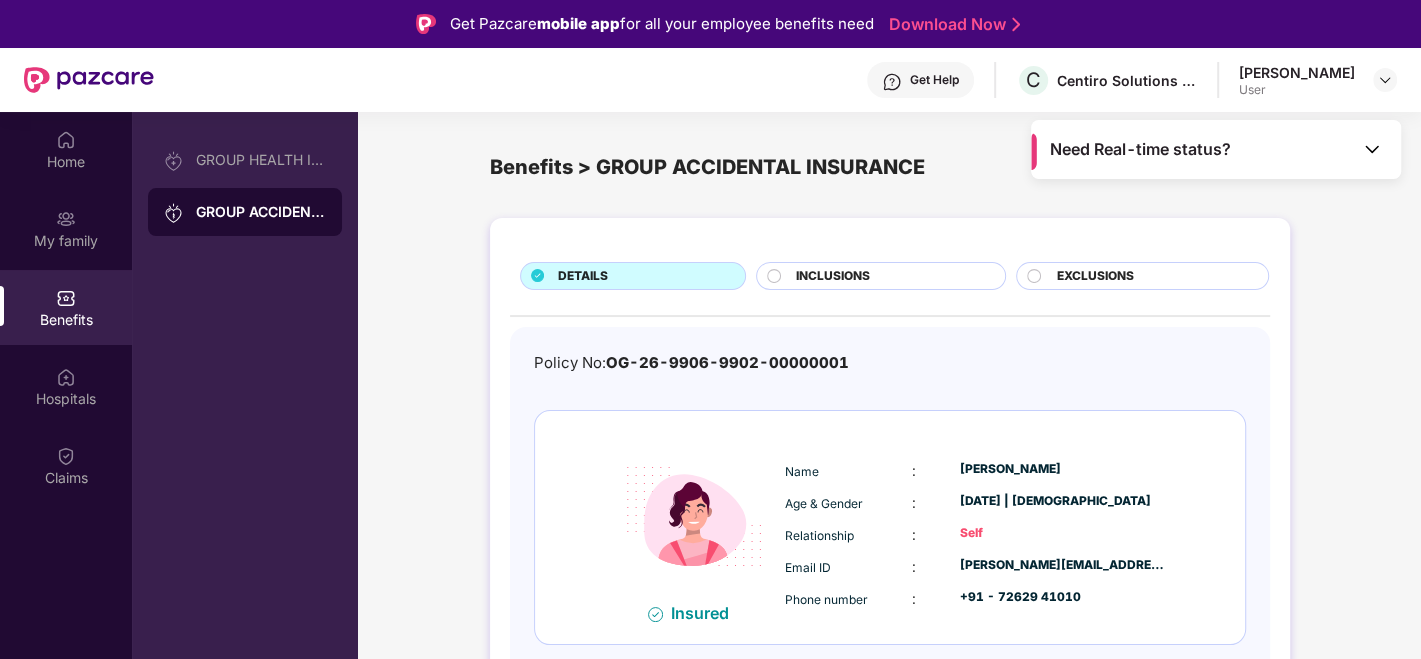 click on "INCLUSIONS" at bounding box center (833, 276) 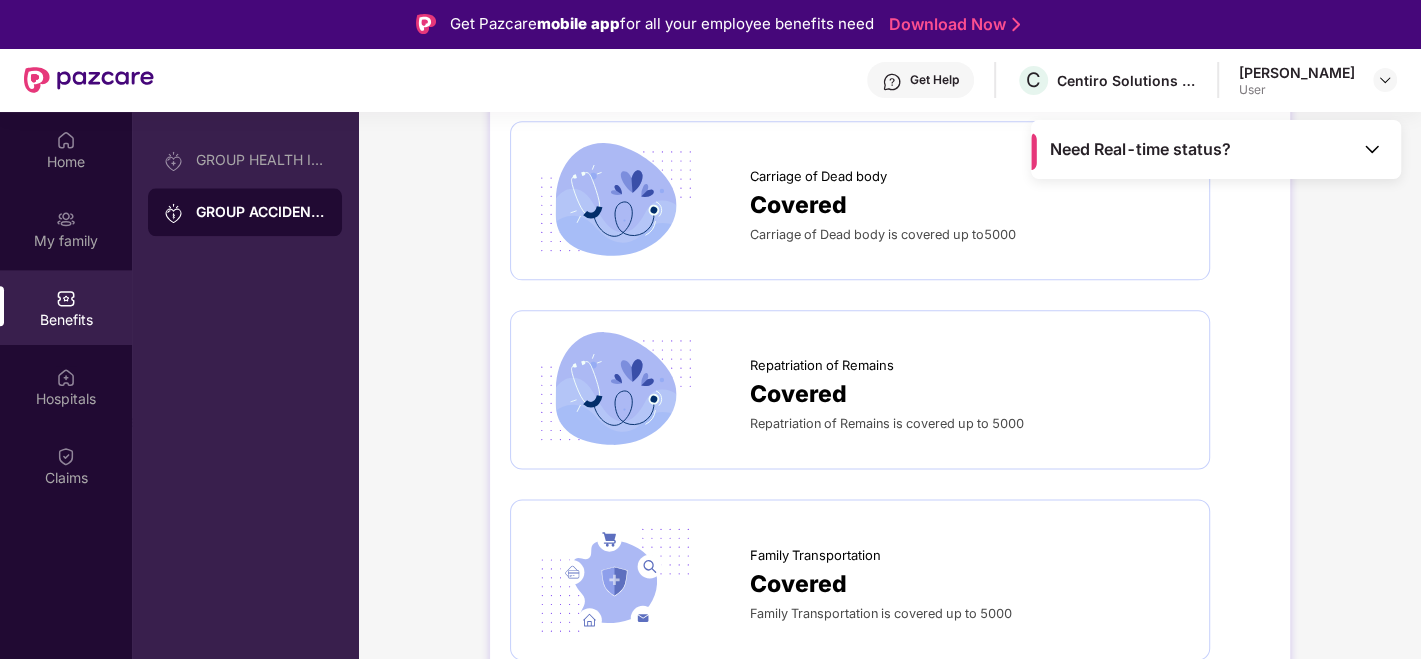 scroll, scrollTop: 1937, scrollLeft: 0, axis: vertical 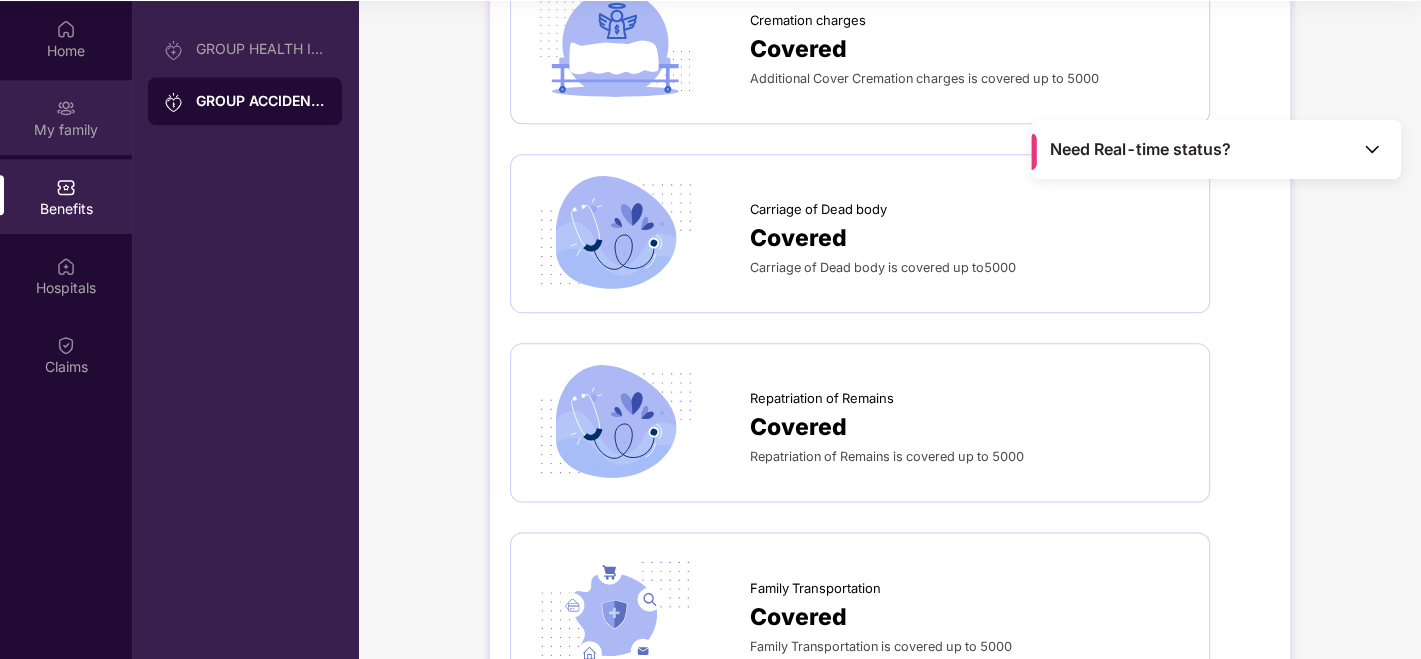 click on "My family" at bounding box center [66, 130] 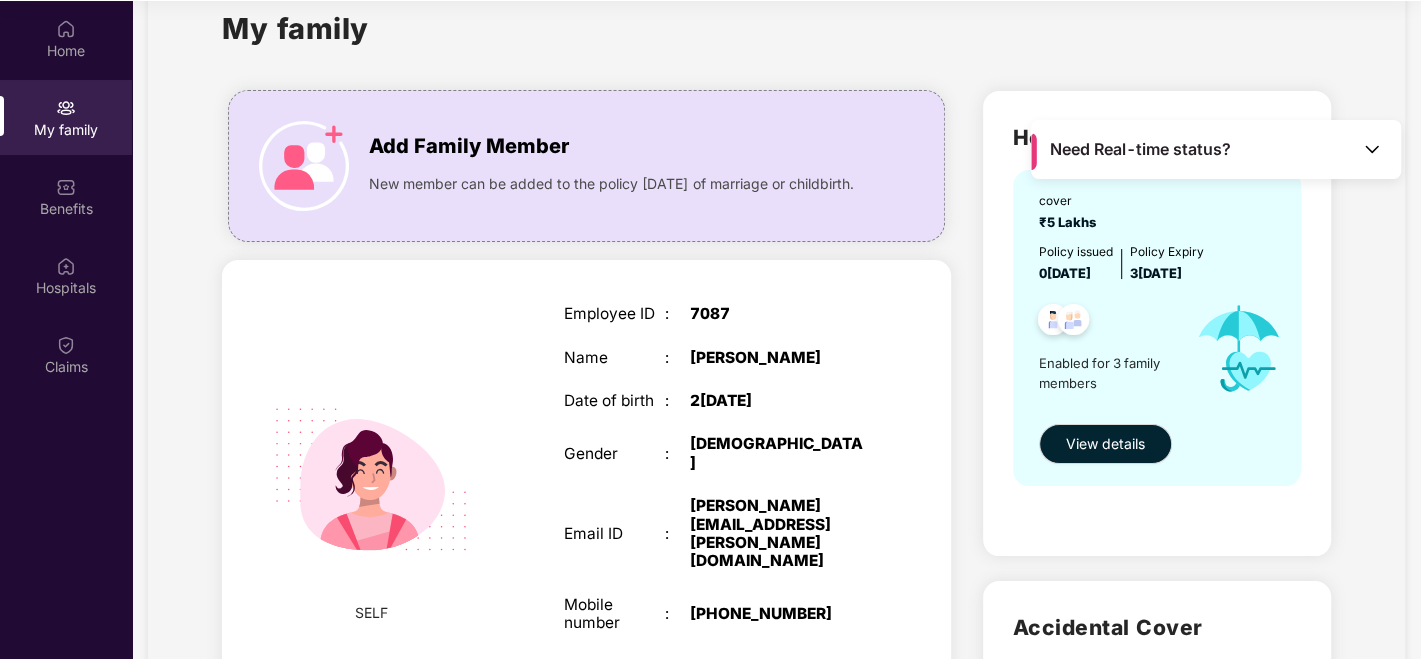 scroll, scrollTop: 0, scrollLeft: 0, axis: both 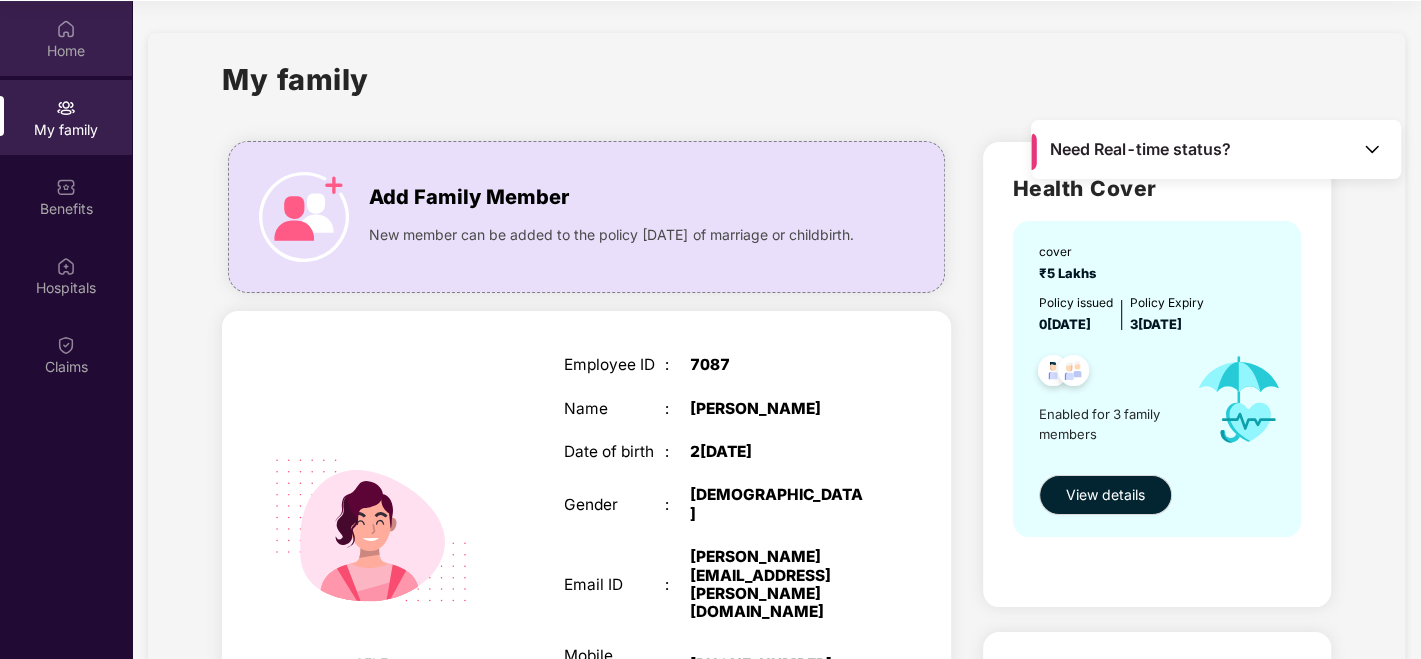click on "Home" at bounding box center (66, 51) 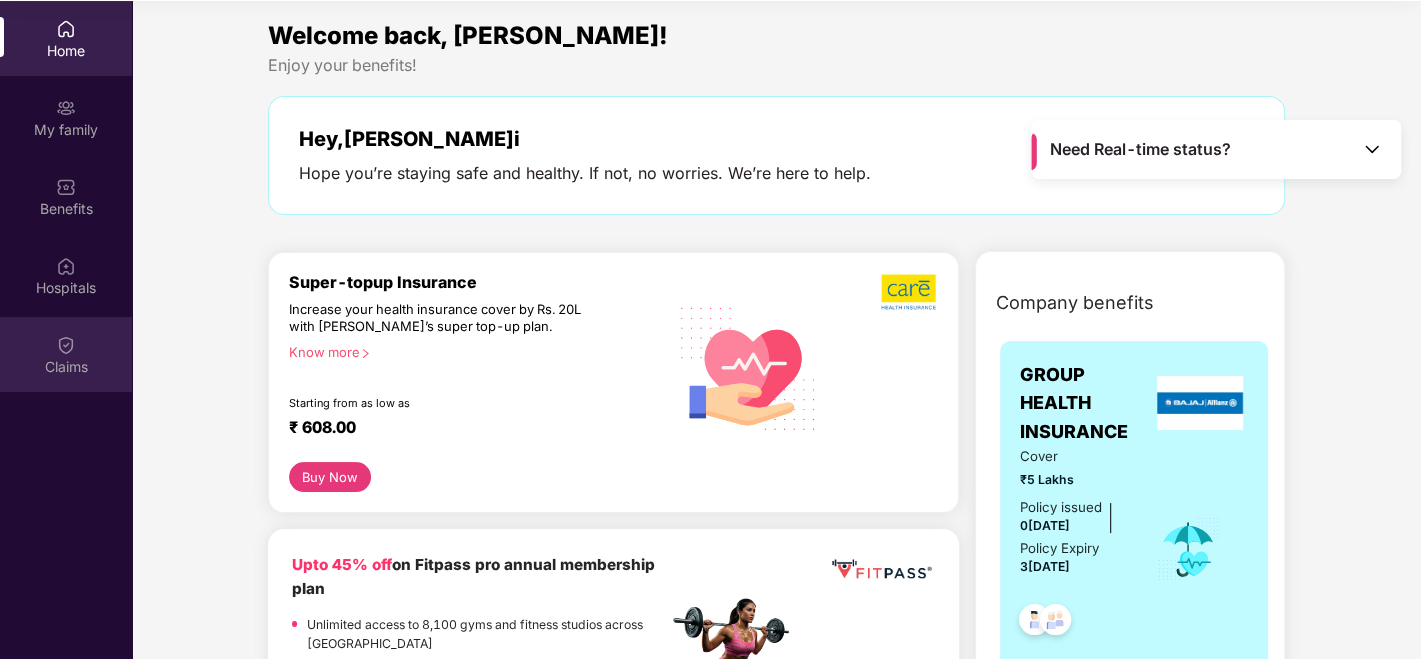 click on "Claims" at bounding box center (66, 367) 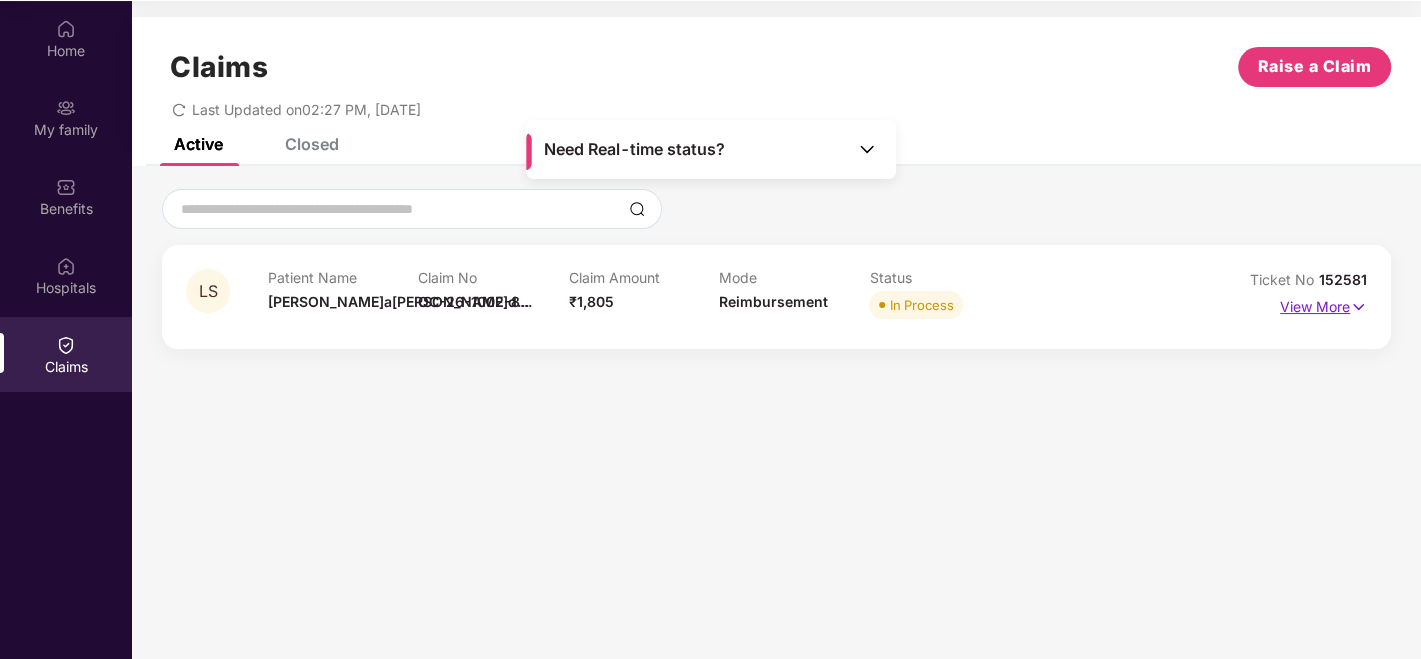 click on "View More" at bounding box center [1323, 304] 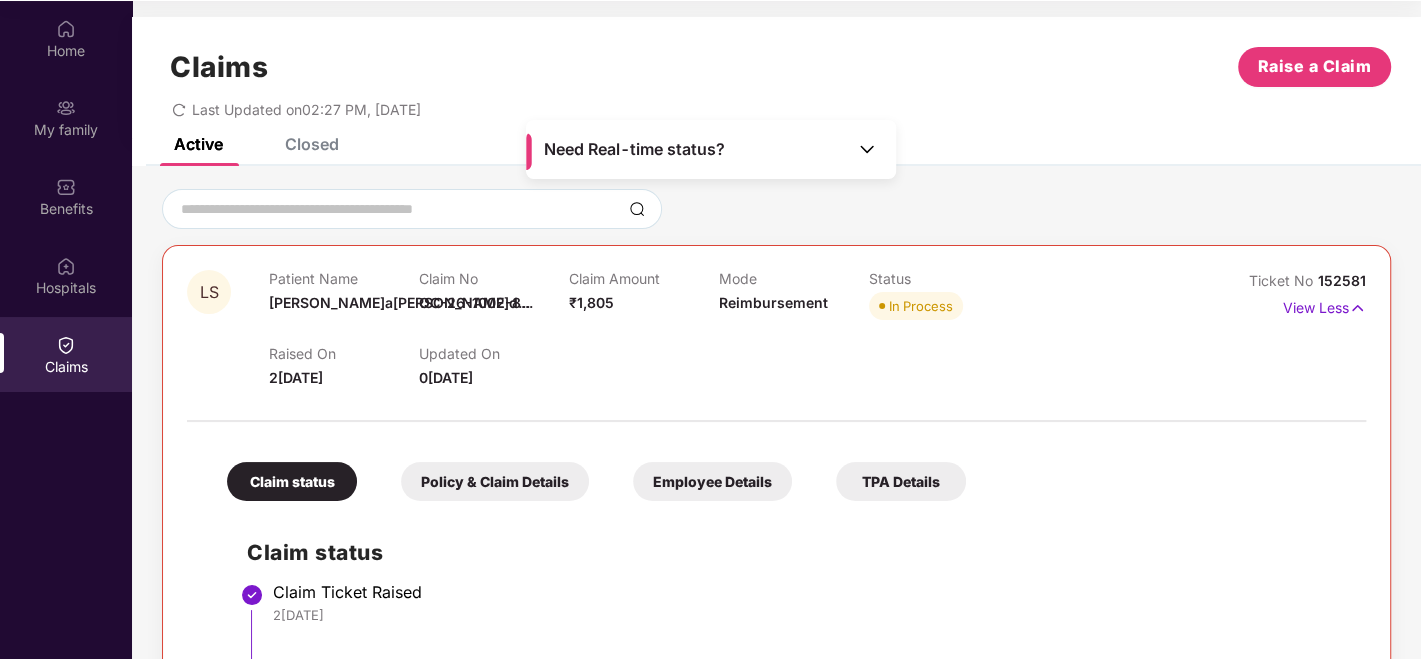 click on "Claims Raise a Claim Last Updated on  02:27 PM, [DATE]" at bounding box center [776, 77] 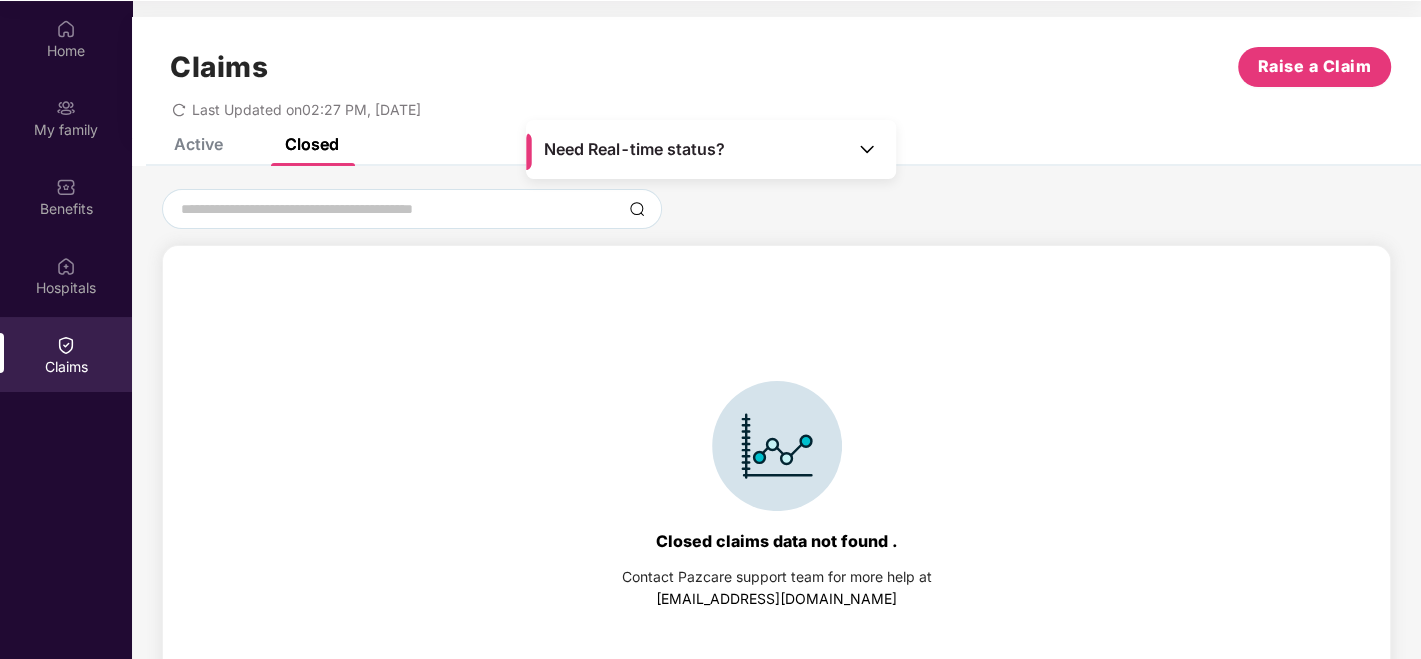 click on "Active" at bounding box center (198, 144) 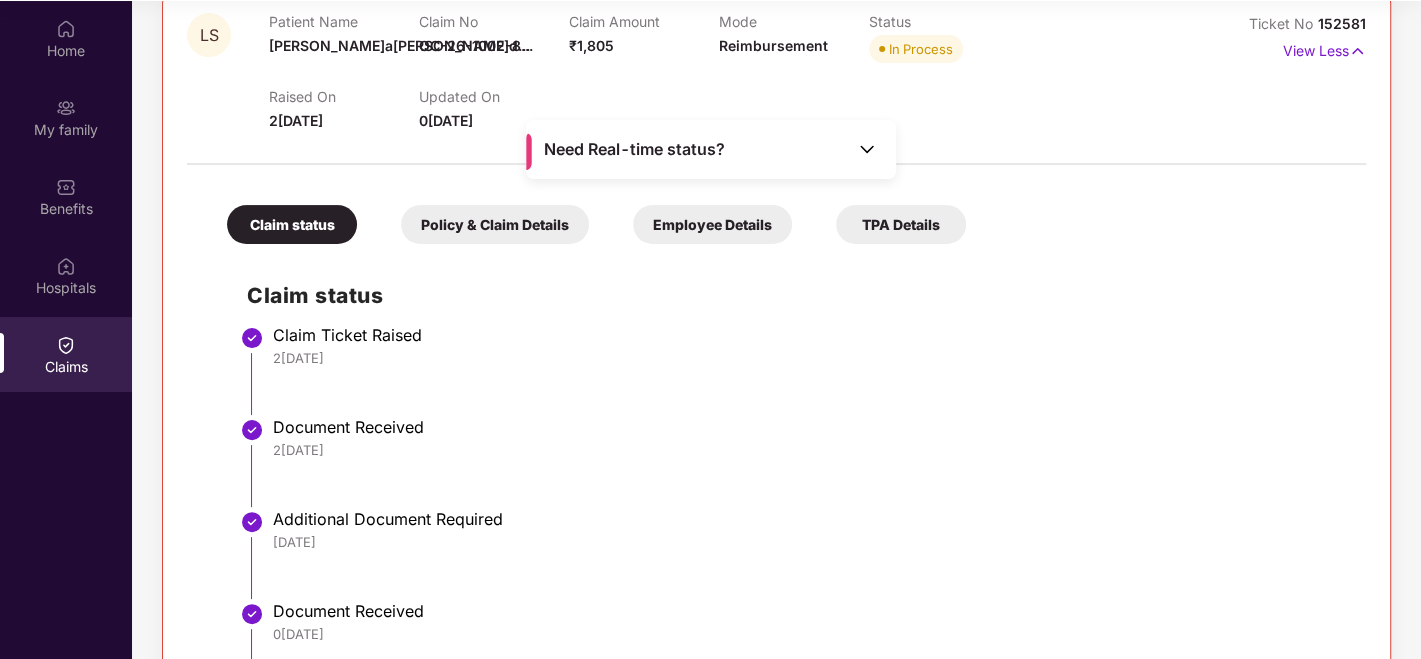 scroll, scrollTop: 266, scrollLeft: 0, axis: vertical 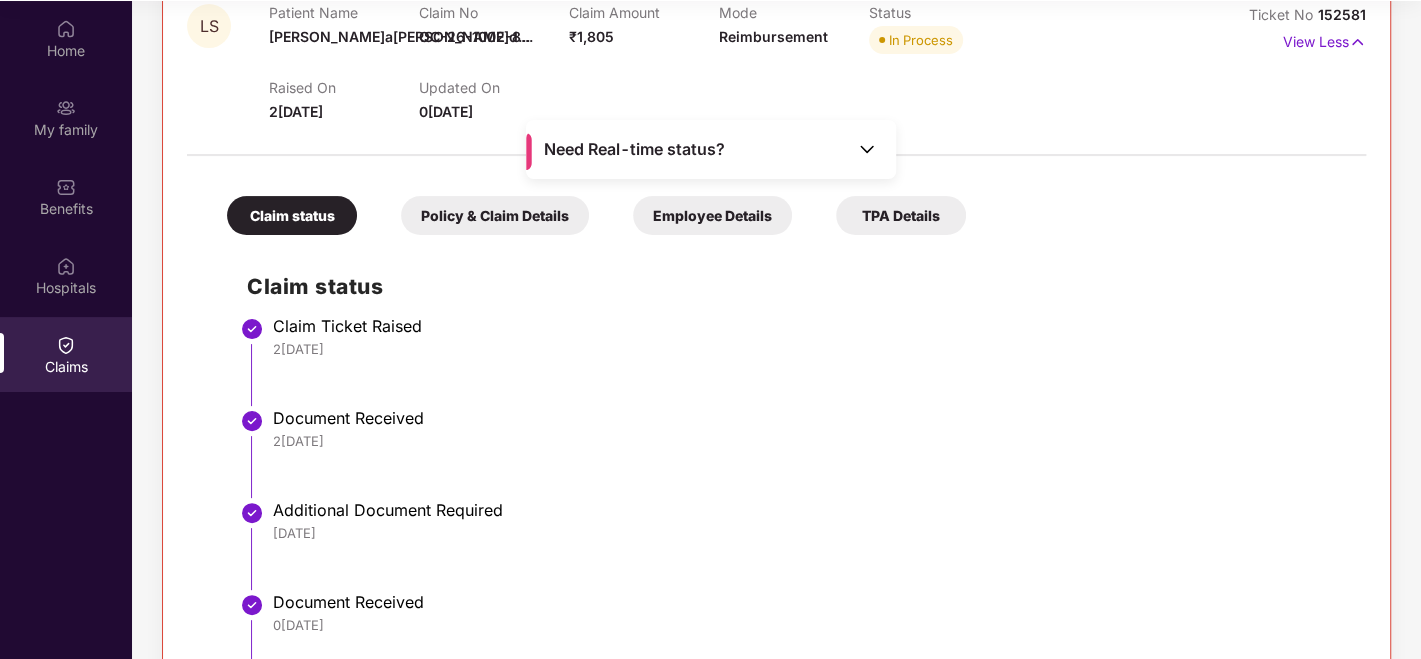 click on "TPA Details" at bounding box center [901, 215] 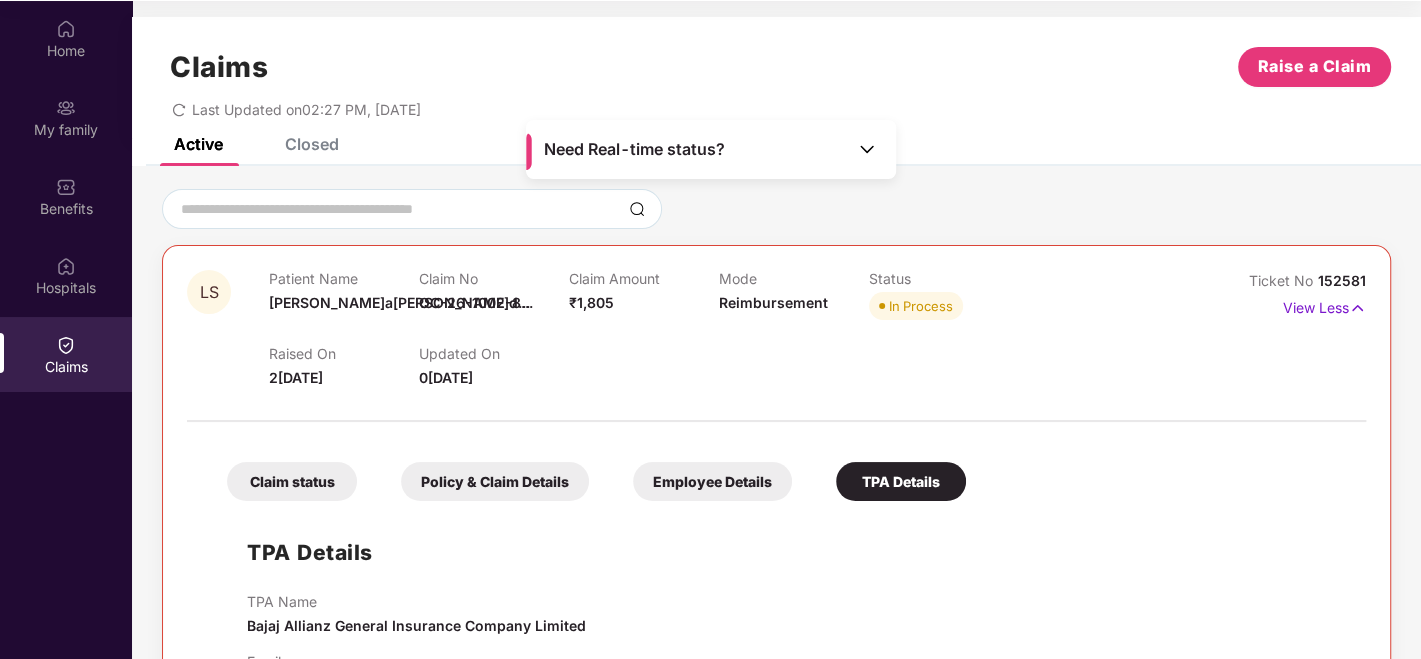 scroll, scrollTop: 1, scrollLeft: 0, axis: vertical 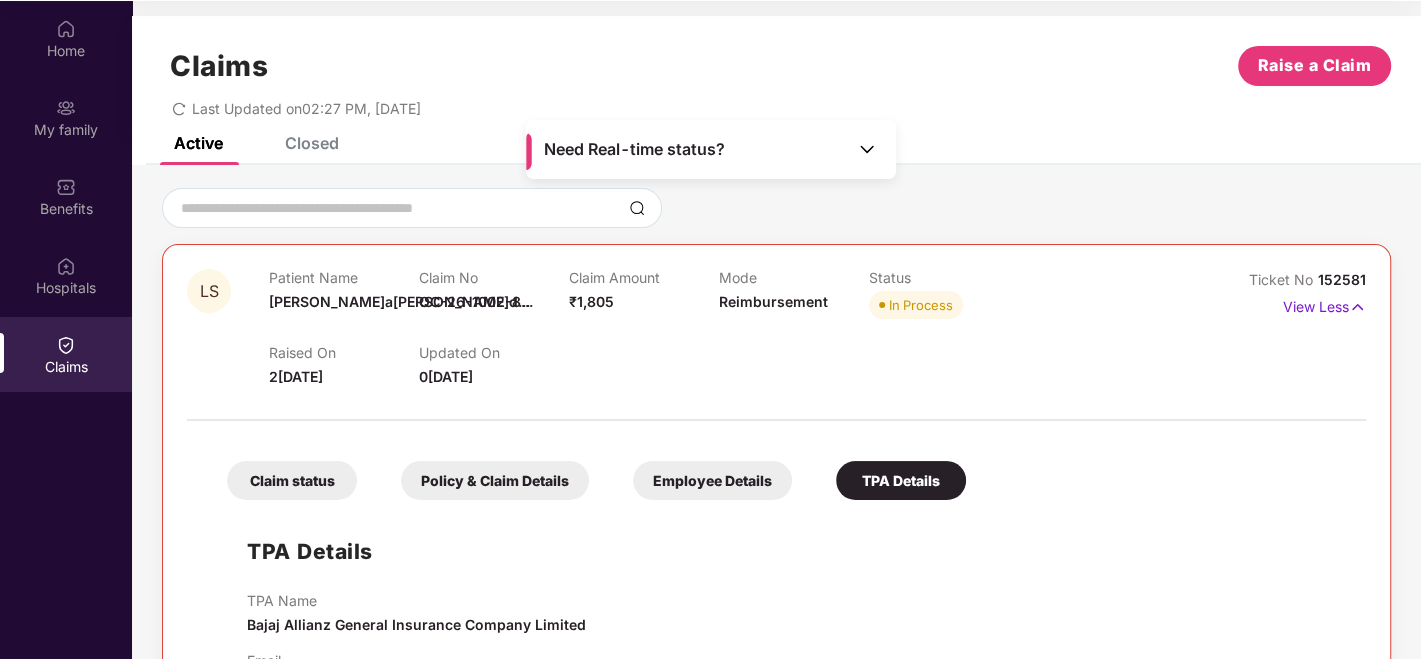 click on "Claim status" at bounding box center [292, 480] 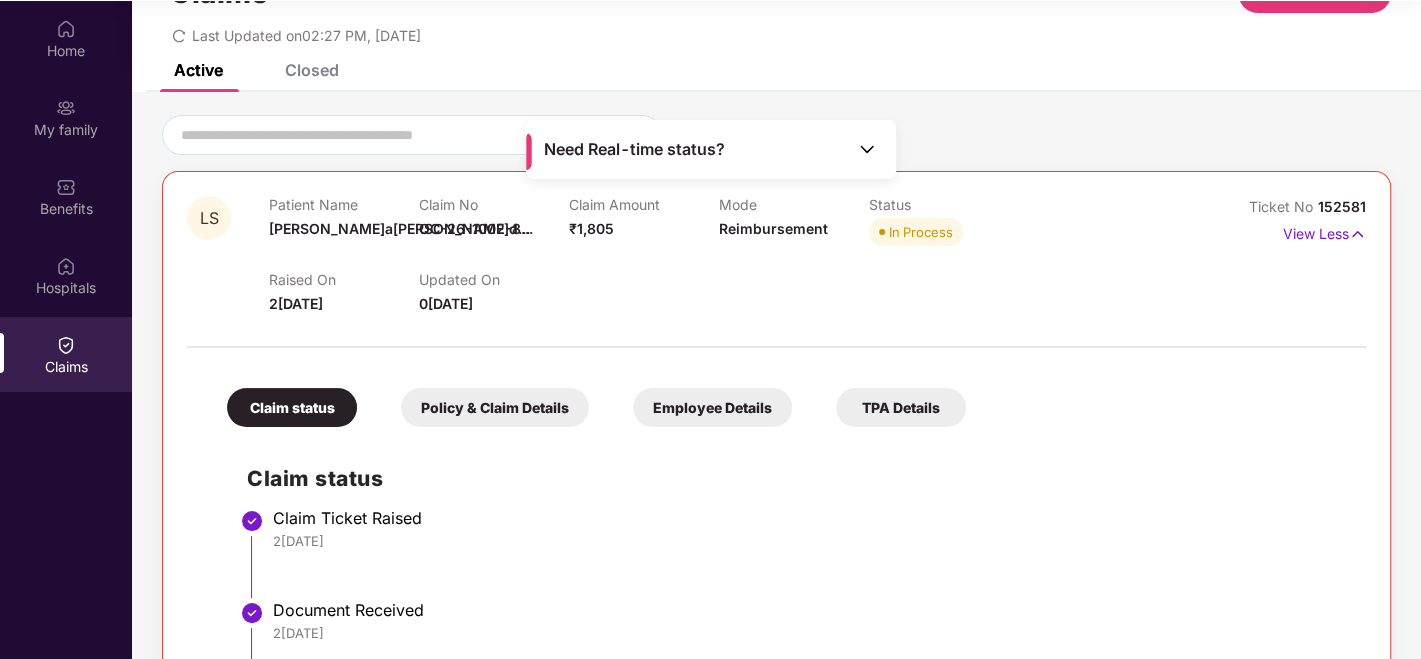 scroll, scrollTop: 75, scrollLeft: 0, axis: vertical 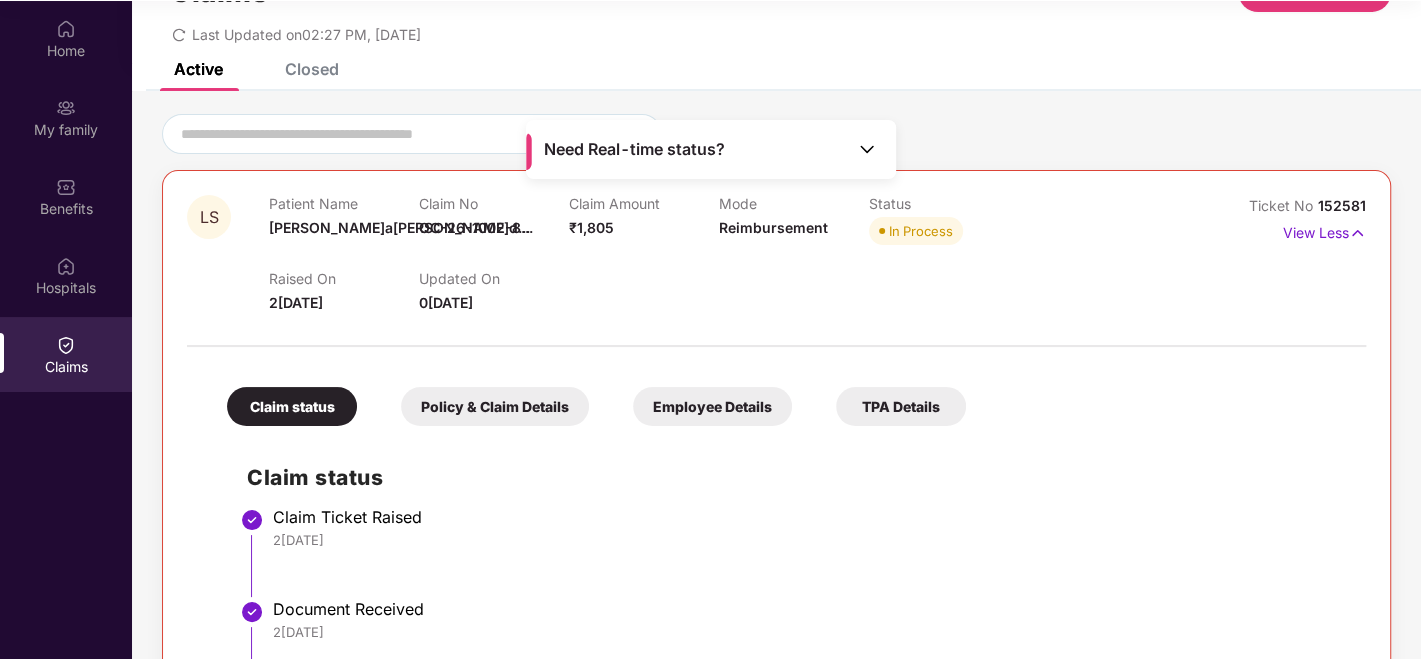 click on "Policy & Claim Details" at bounding box center [495, 406] 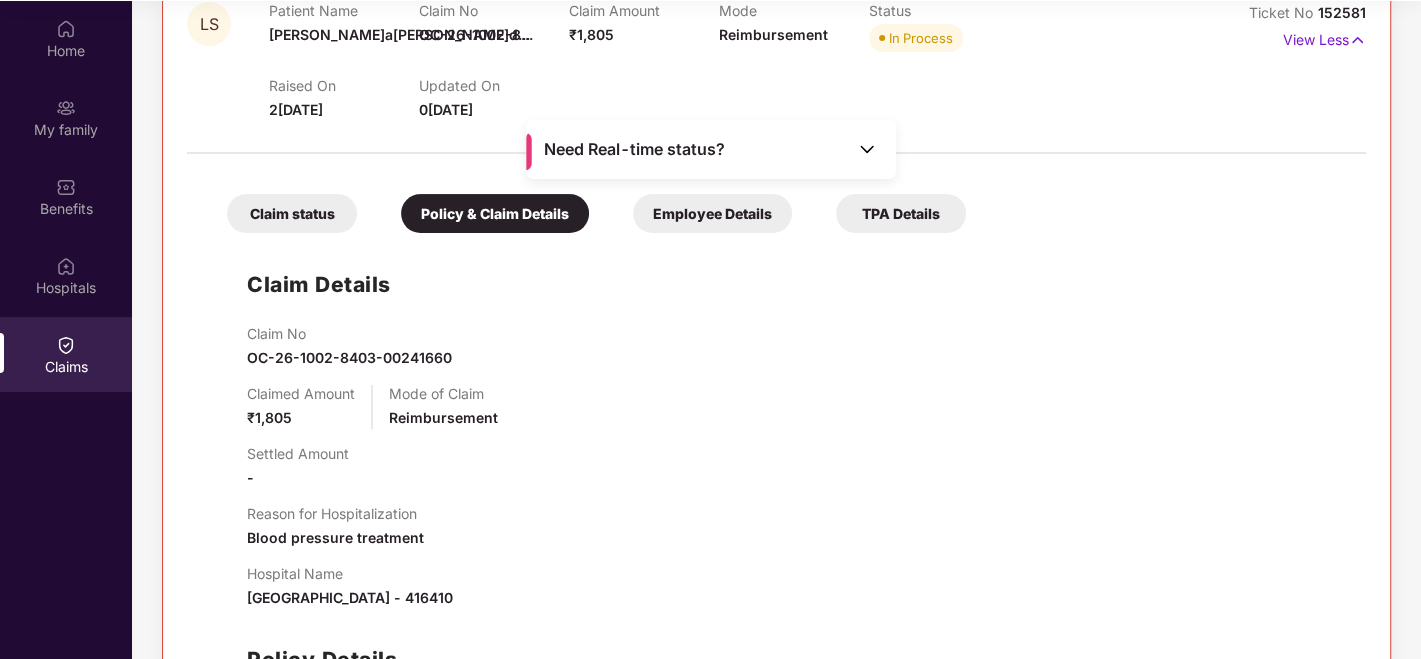 scroll, scrollTop: 200, scrollLeft: 0, axis: vertical 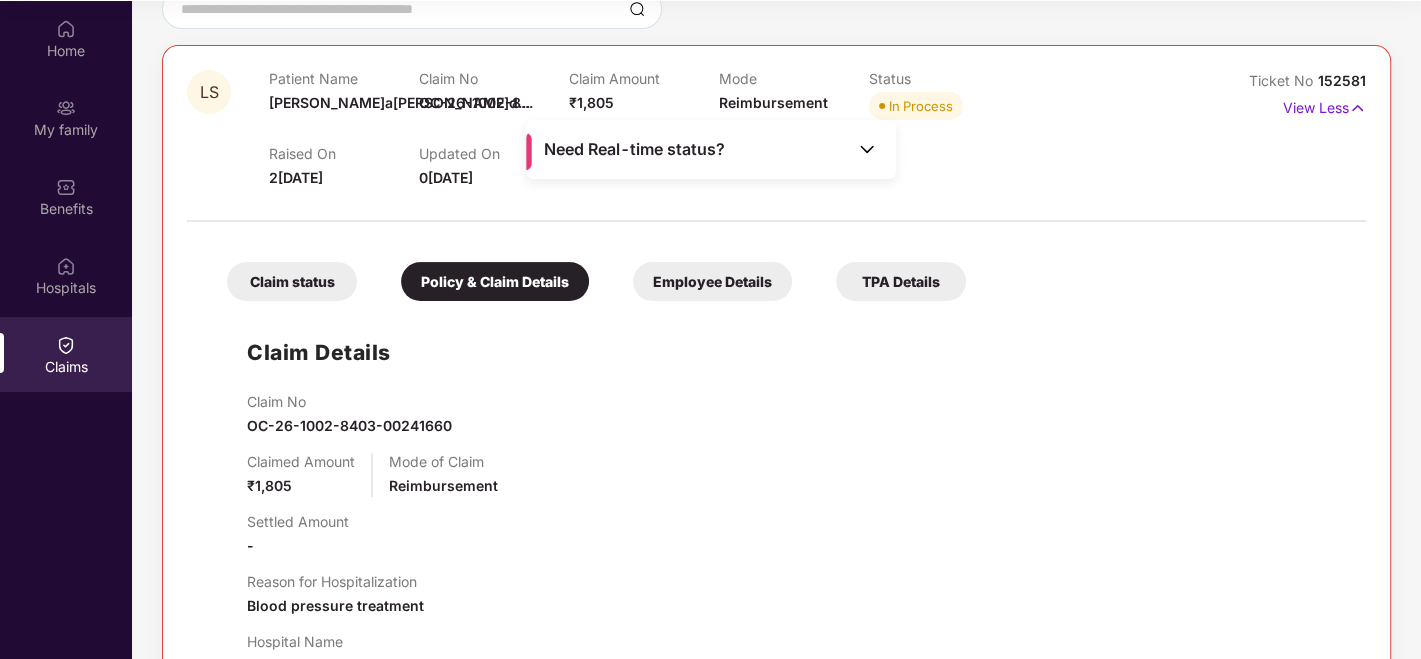 click on "Employee Details" at bounding box center (712, 281) 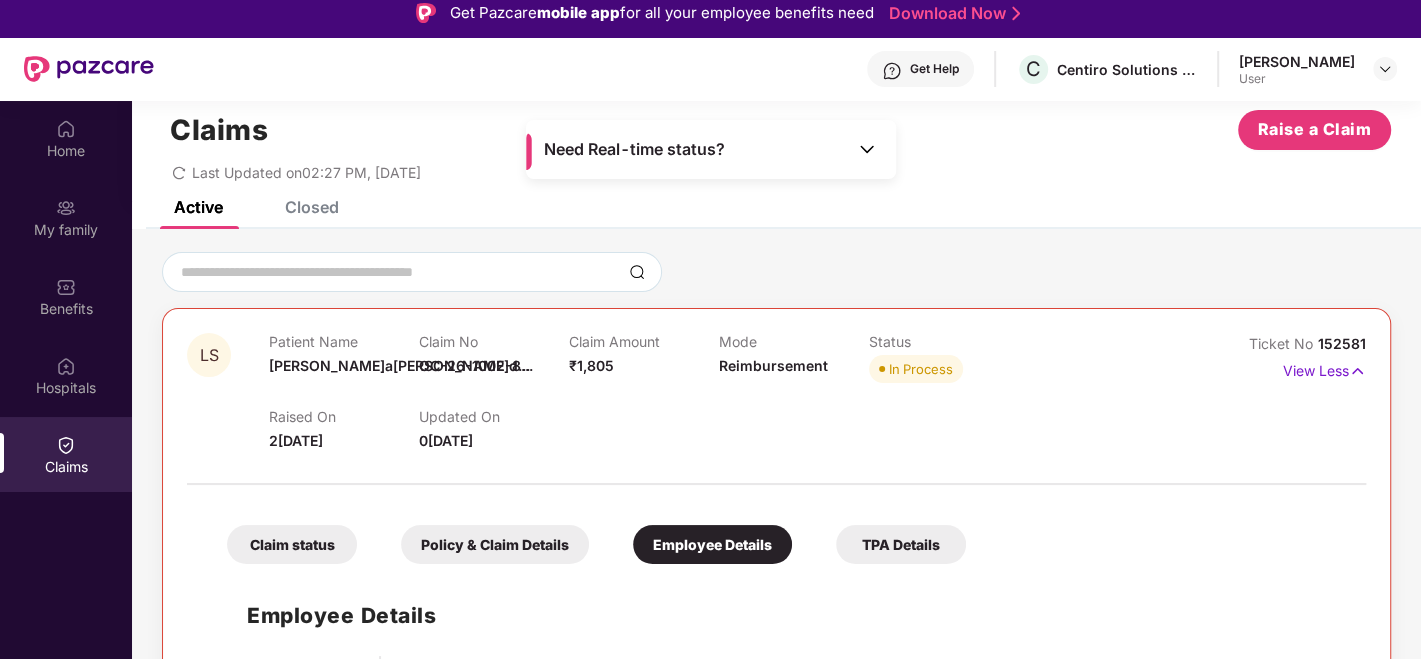 scroll, scrollTop: 0, scrollLeft: 0, axis: both 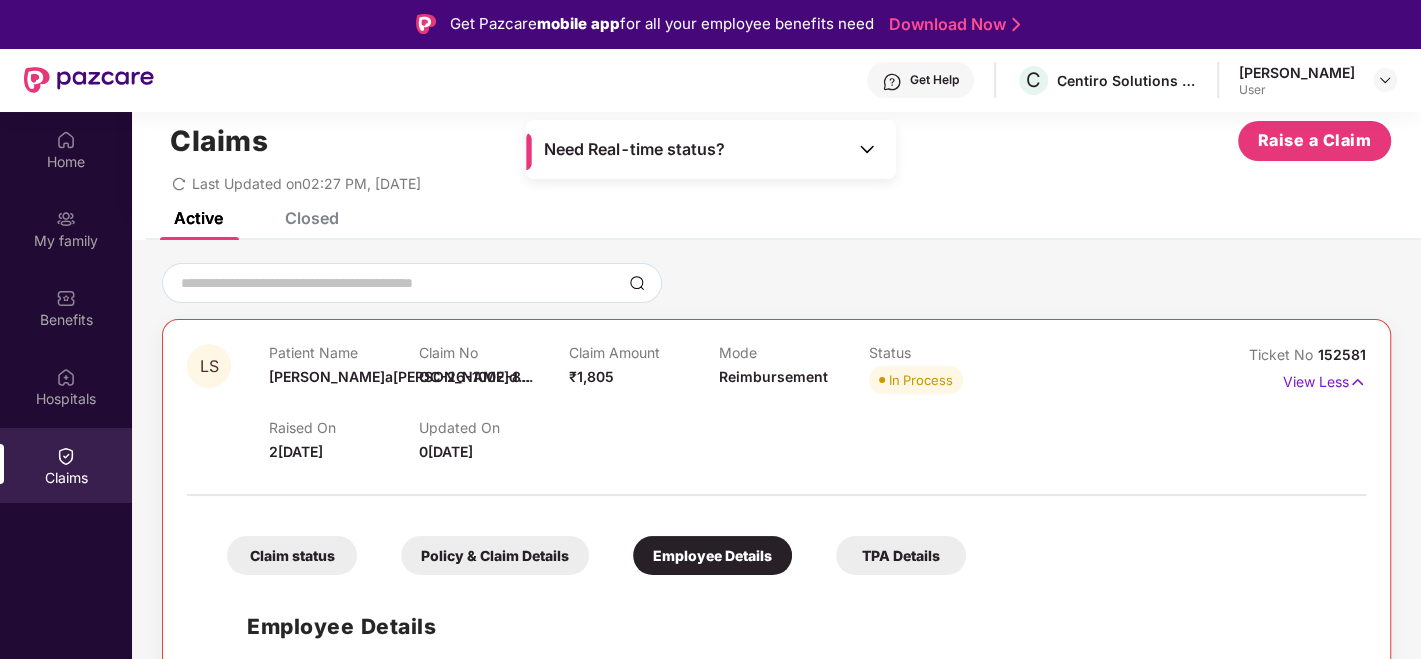 click on "Claim status" at bounding box center (292, 555) 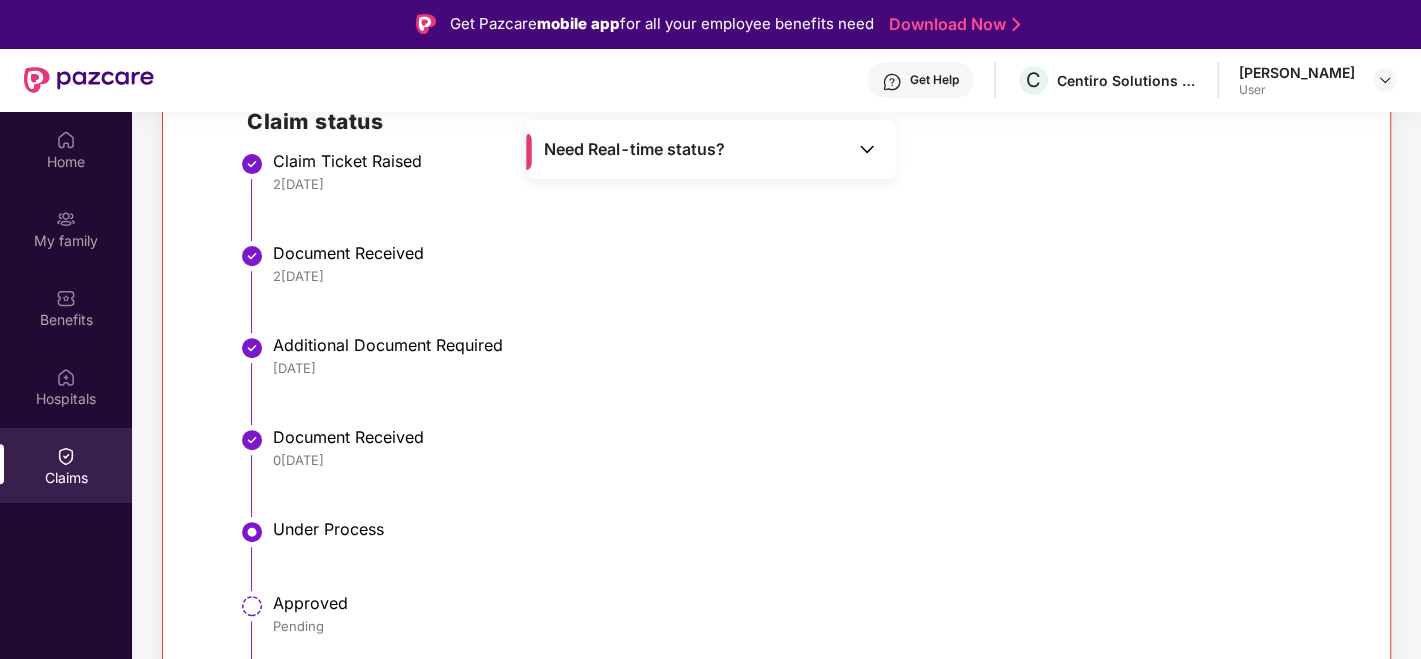 scroll, scrollTop: 554, scrollLeft: 0, axis: vertical 